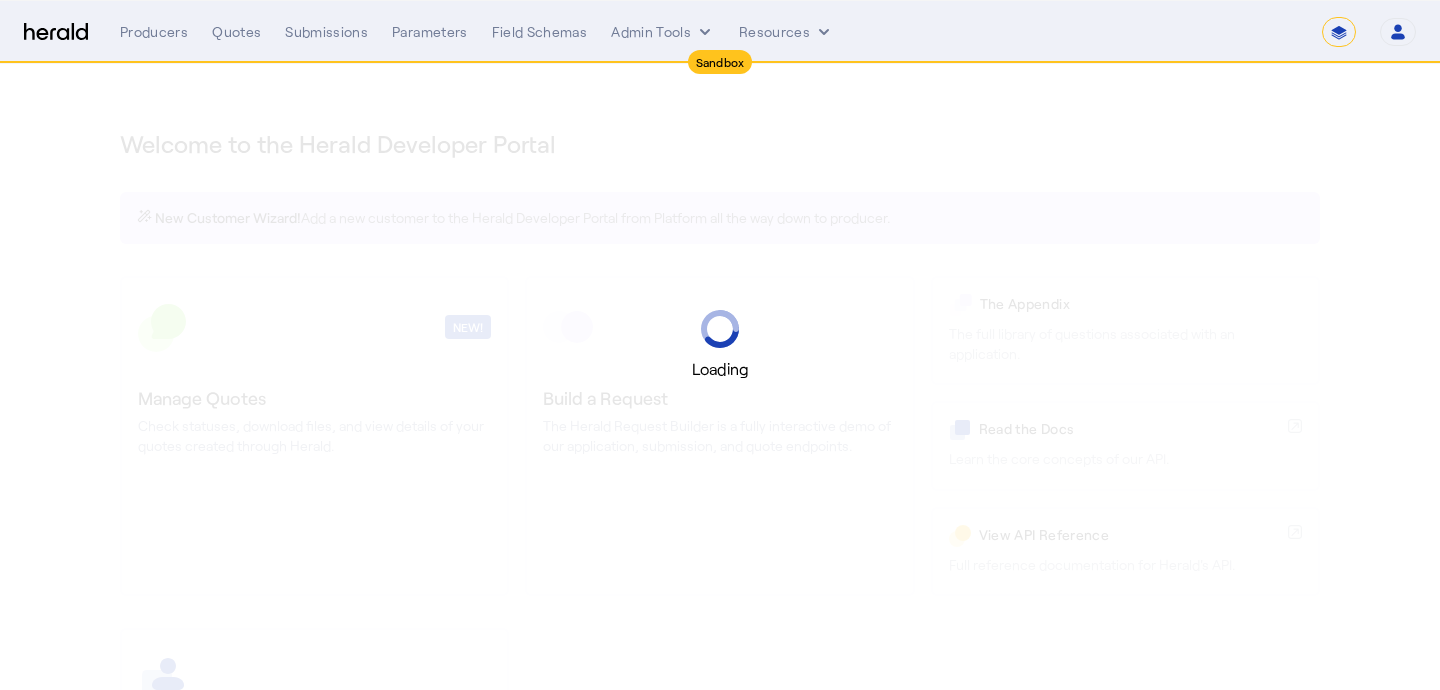 select on "[UUID]" 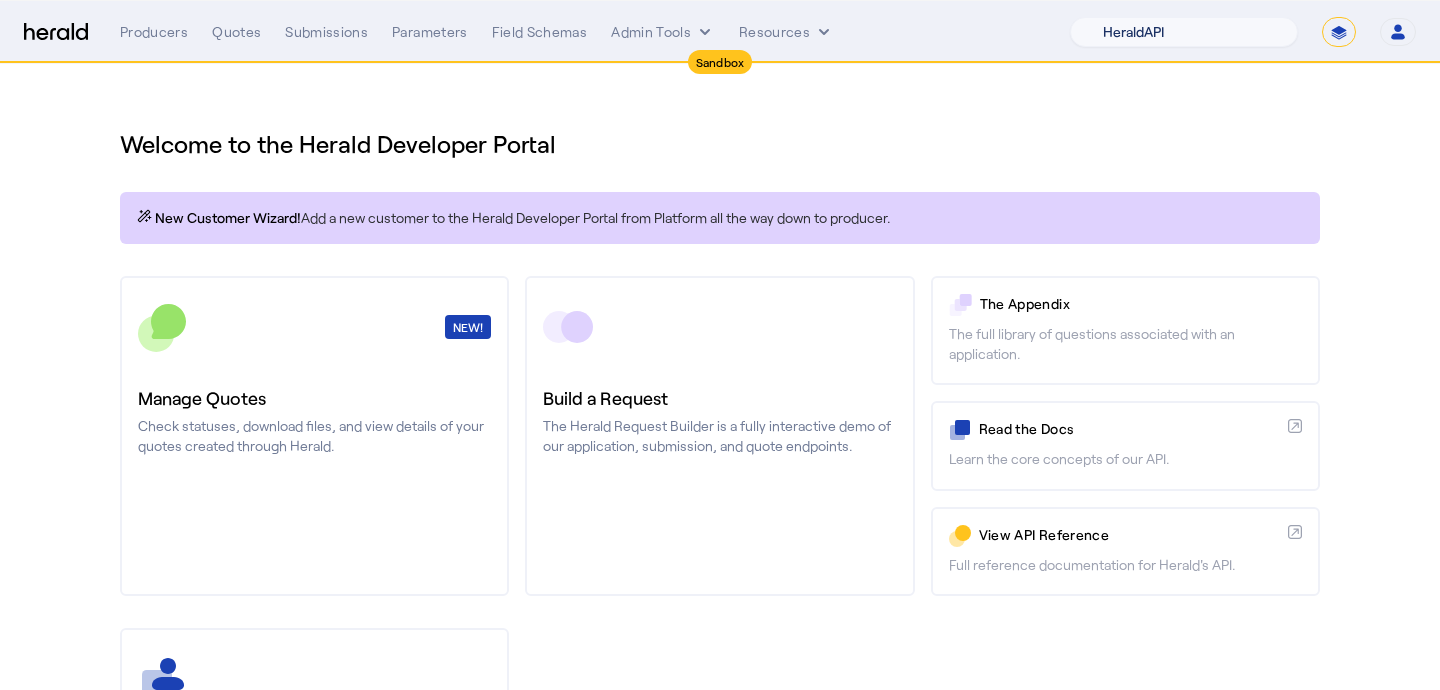 click on "1Fort   Acrisure   Acturis   Affinity Advisors   Affinity Risk   Agentero   AmWins   Anzen   Aon   Appulate   Arch   Assurely   BTIS   Babbix   Berxi   Billy   BindHQ   Bold Penguin    Bolt   Bond   Boxx   Brightway   Brit Demo Sandbox   Broker Buddha   Buddy   Bunker   Burns Wilcox   CNA Test   CRC   CS onboarding test account   Chubb Test   Citadel   Coalition   Coast   Coterie Test   Counterpart    CoverForce   CoverWallet   Coverdash   Coverhound   Cowbell   Cyber Example Platform   CyberPassport   Defy Insurance   Draftrs   ESpecialty   Embroker   Equal Parts   Exavalu   Ezyagent   Federacy Platform   FifthWall   Flow Speciality (Capitola)   Foundation   Founder Shield   Gaya   Gerent   GloveBox   Glow   Growthmill   HW Kaufman   Hartford Steam Boiler   Hawksoft   Heffernan Insurance Brokers   Herald Envoy Testing   HeraldAPI   Hypergato   Inchanted   Indemn.ai   Infinity   Insured.io   Insuremo   Insuritas   Irys   Jencap   Kamillio   Kayna   LTI Mindtree   Layr   Limit   Markel Test   Marsh   Novidea" at bounding box center (1184, 32) 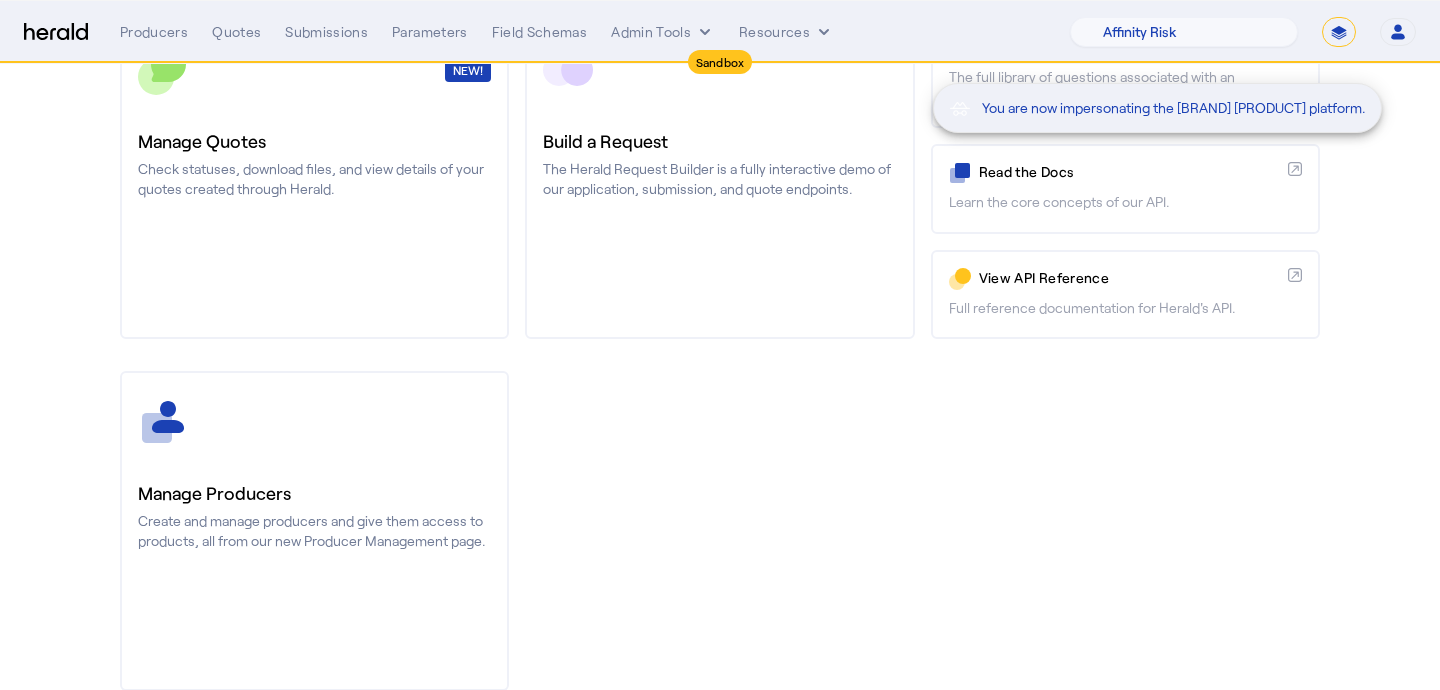 scroll, scrollTop: 262, scrollLeft: 0, axis: vertical 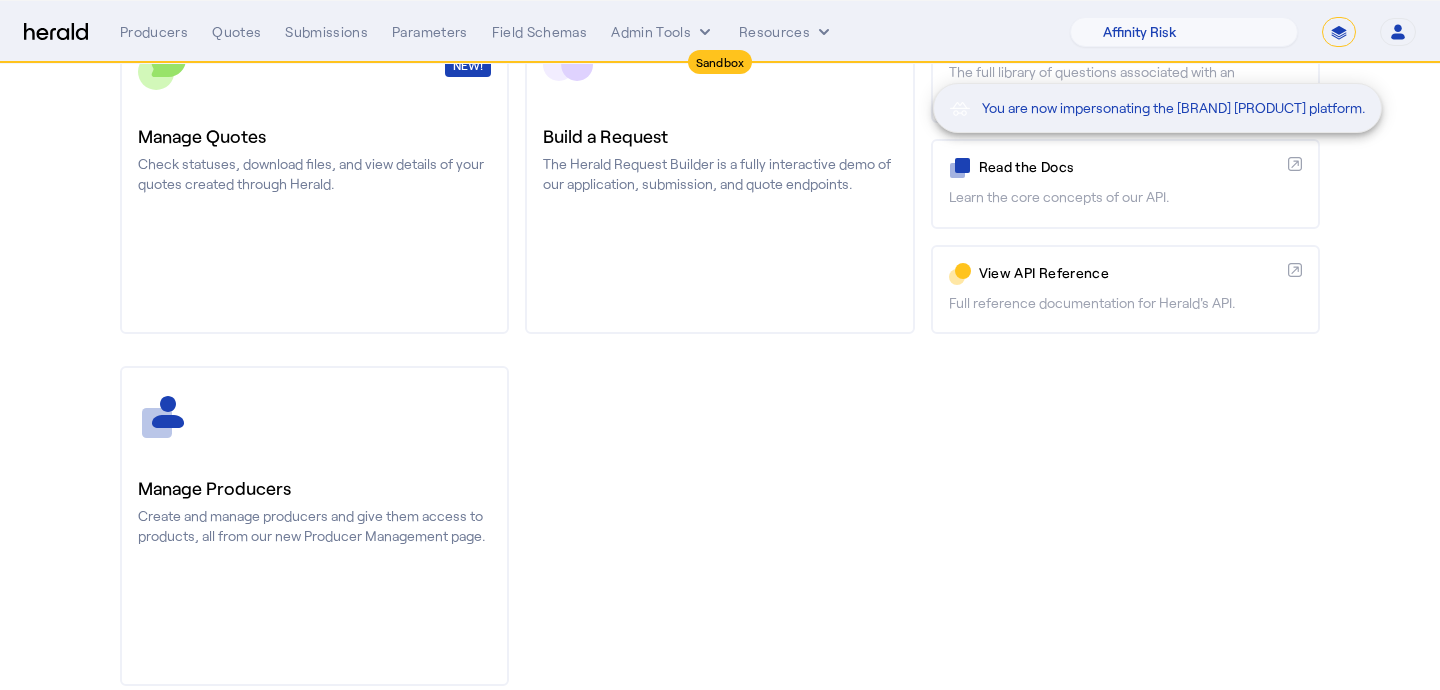 click on "You are now impersonating the Affinity Risk platform." at bounding box center [720, 345] 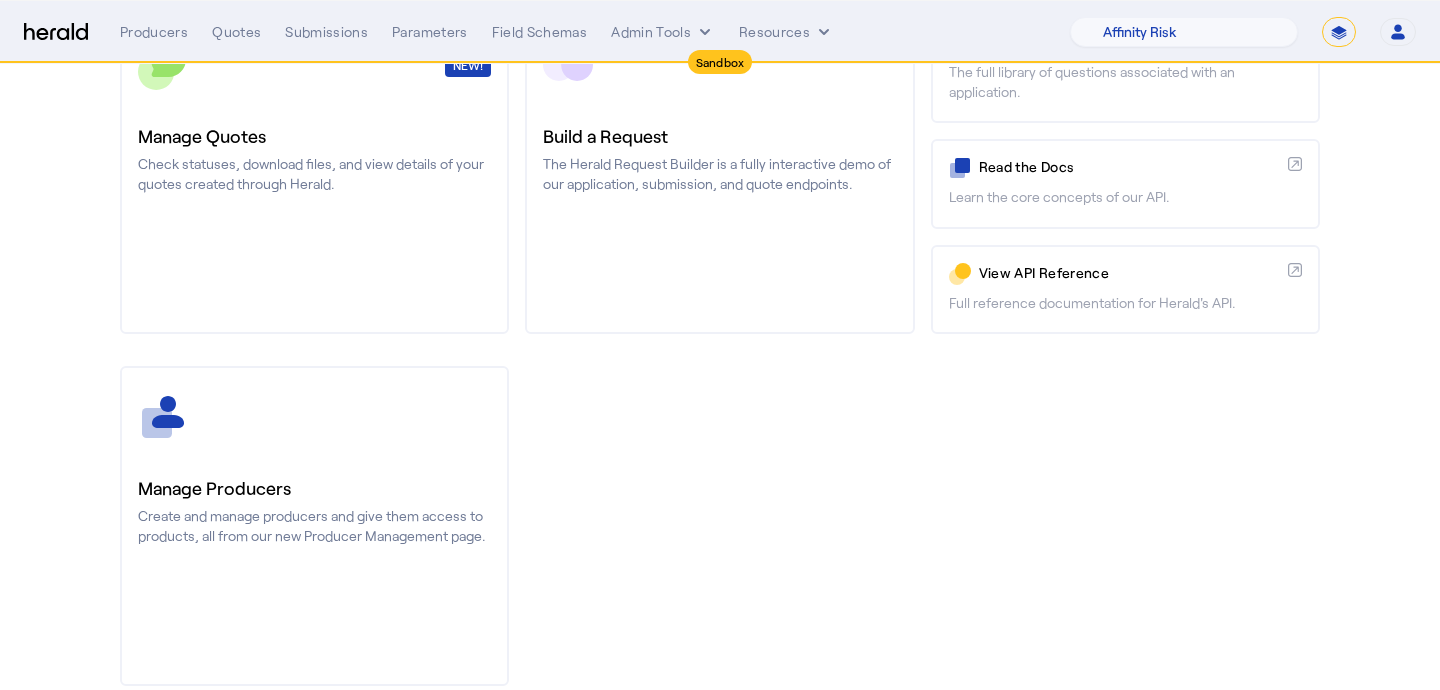 click on "Create and manage producers and give them access to products, all from our new Producer Management page." 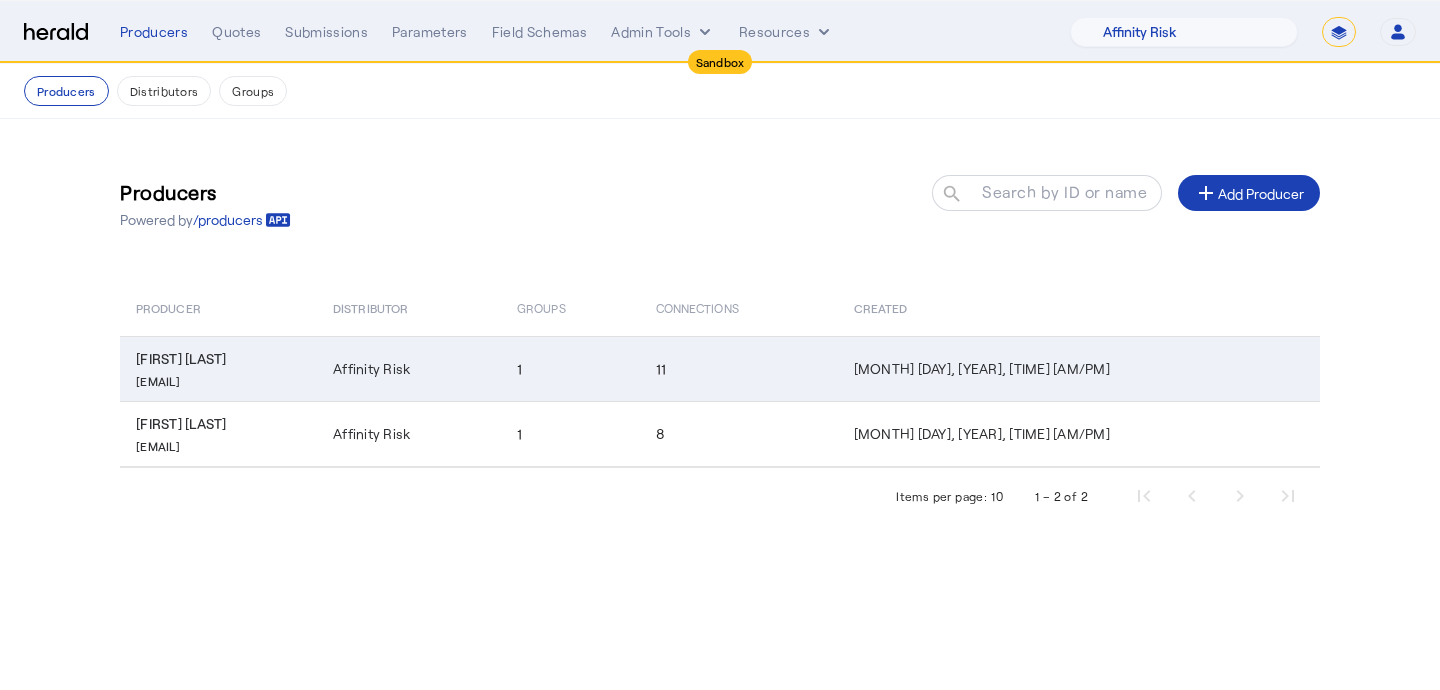 click on "michelle@finsure.us" 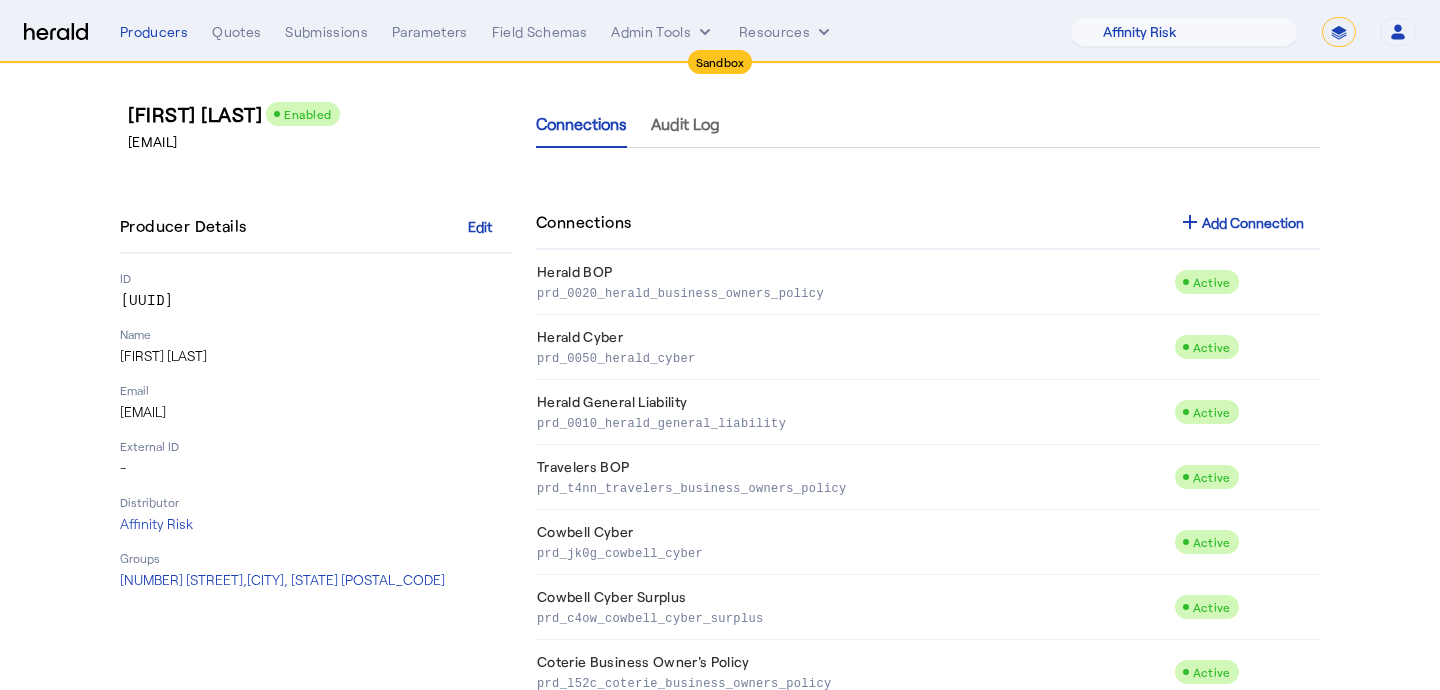 scroll, scrollTop: 0, scrollLeft: 0, axis: both 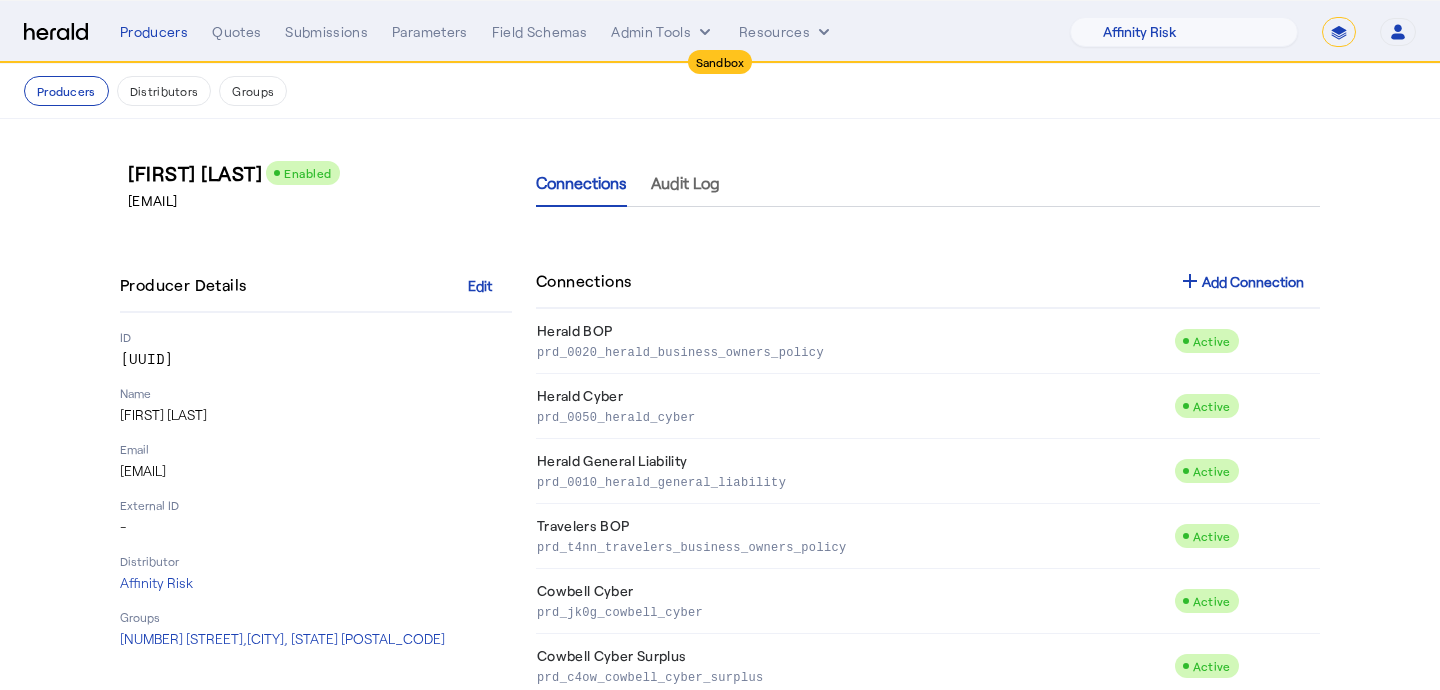 click on "Sandbox
Menu
Producers   Quotes   Submissions   Parameters   Field Schemas   Admin Tools
Resources
1Fort   Acrisure   Acturis   Affinity Advisors   Affinity Risk   Agentero   AmWins   Anzen   Aon   Appulate   Arch   Assurely   BTIS   Babbix   Berxi   Billy   BindHQ   Bold Penguin    Bolt   Bond   Boxx   Brightway   Brit Demo Sandbox   Broker Buddha   Buddy   Bunker   Burns Wilcox   CNA Test   CRC   CS onboarding test account   Chubb Test   Citadel   Coalition   Coast   Coterie Test   Counterpart    CoverForce   CoverWallet   Coverdash   Coverhound   Cowbell   Cyber Example Platform   CyberPassport   Defy Insurance   Draftrs   ESpecialty   Embroker   Equal Parts   Exavalu   Ezyagent   Federacy Platform   FifthWall   Flow Speciality (Capitola)   Foundation   Founder Shield   Gaya   Gerent   GloveBox   Glow   Growthmill   HW Kaufman   Hartford Steam Boiler   Hawksoft   Heffernan Insurance Brokers" at bounding box center (720, 32) 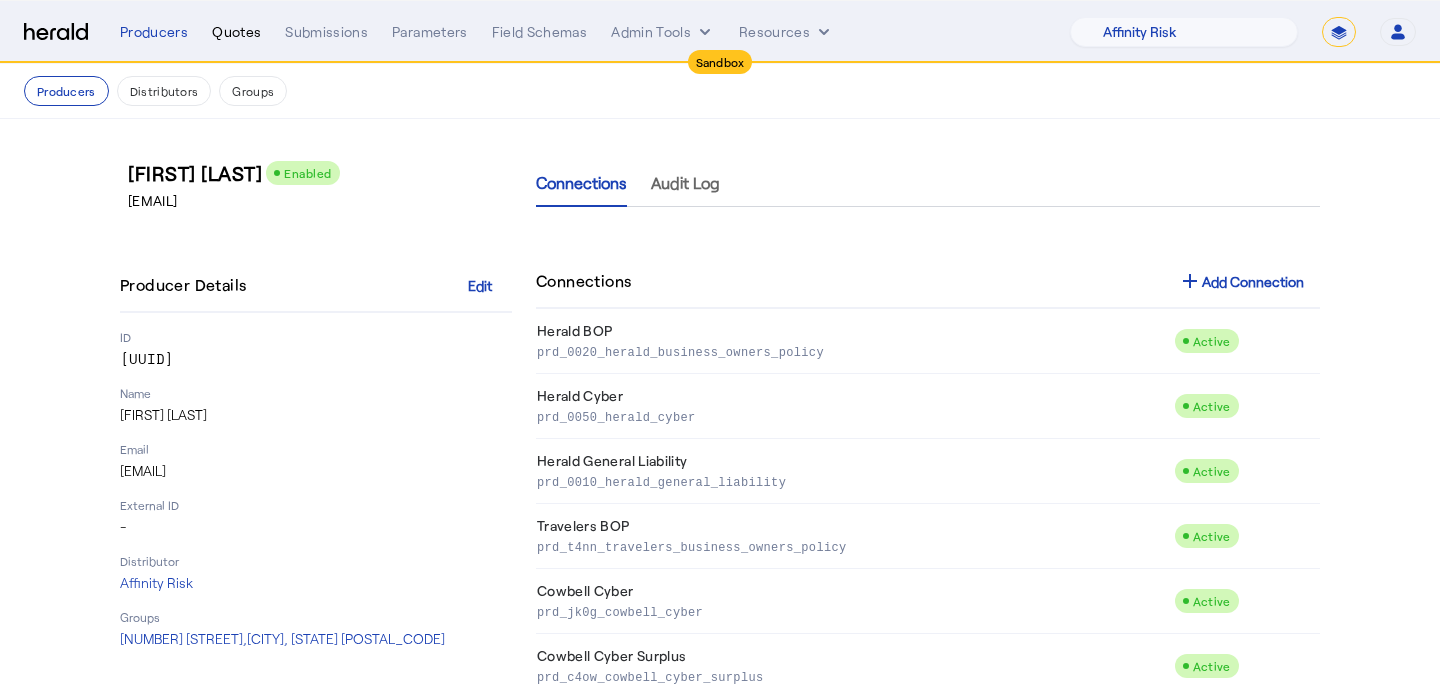 click on "Quotes" at bounding box center (236, 32) 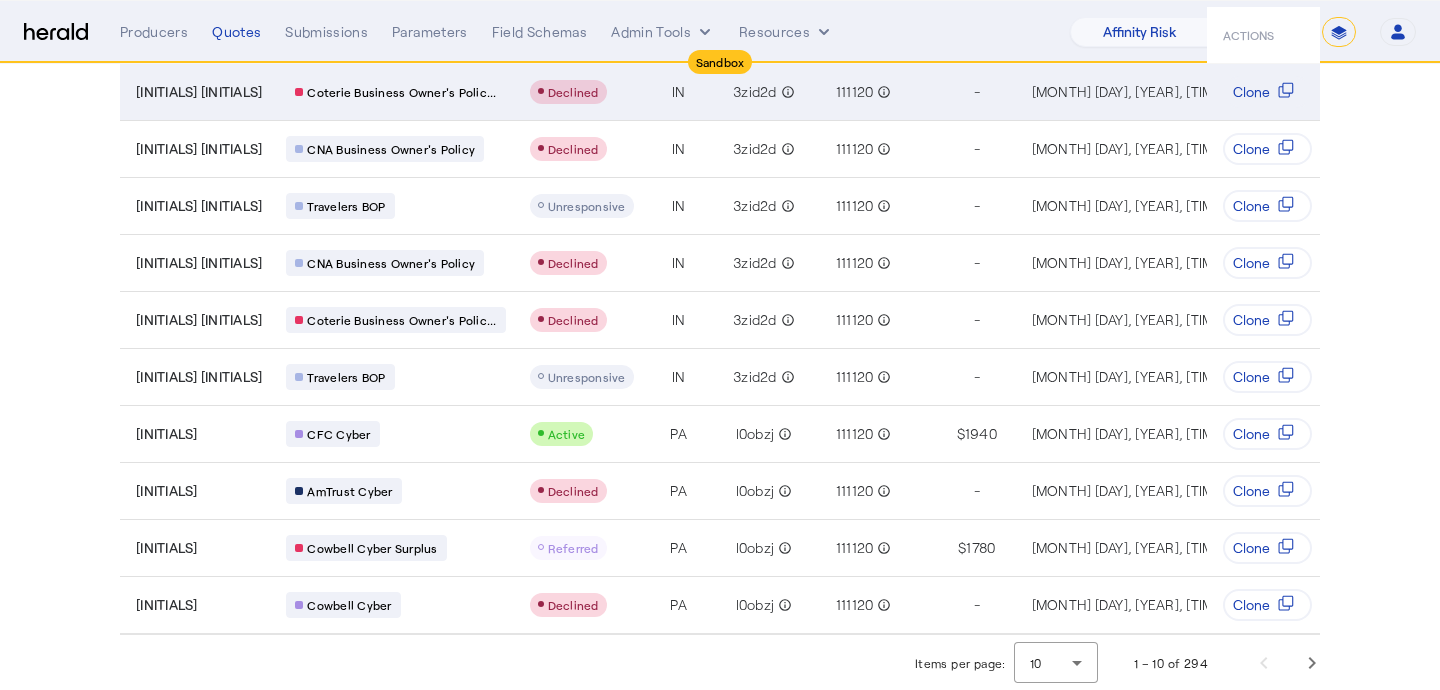 scroll, scrollTop: 219, scrollLeft: 0, axis: vertical 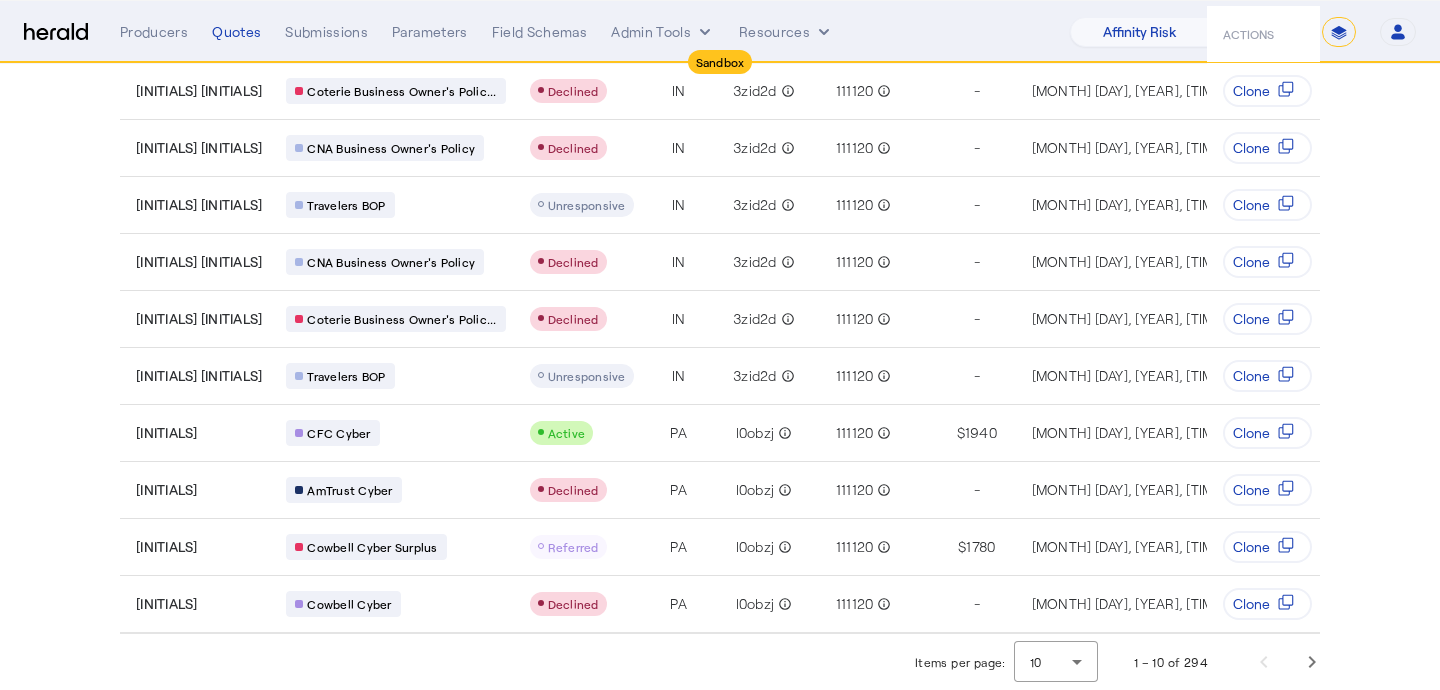 click on "Items per page:  10  1 – 10 of 294" 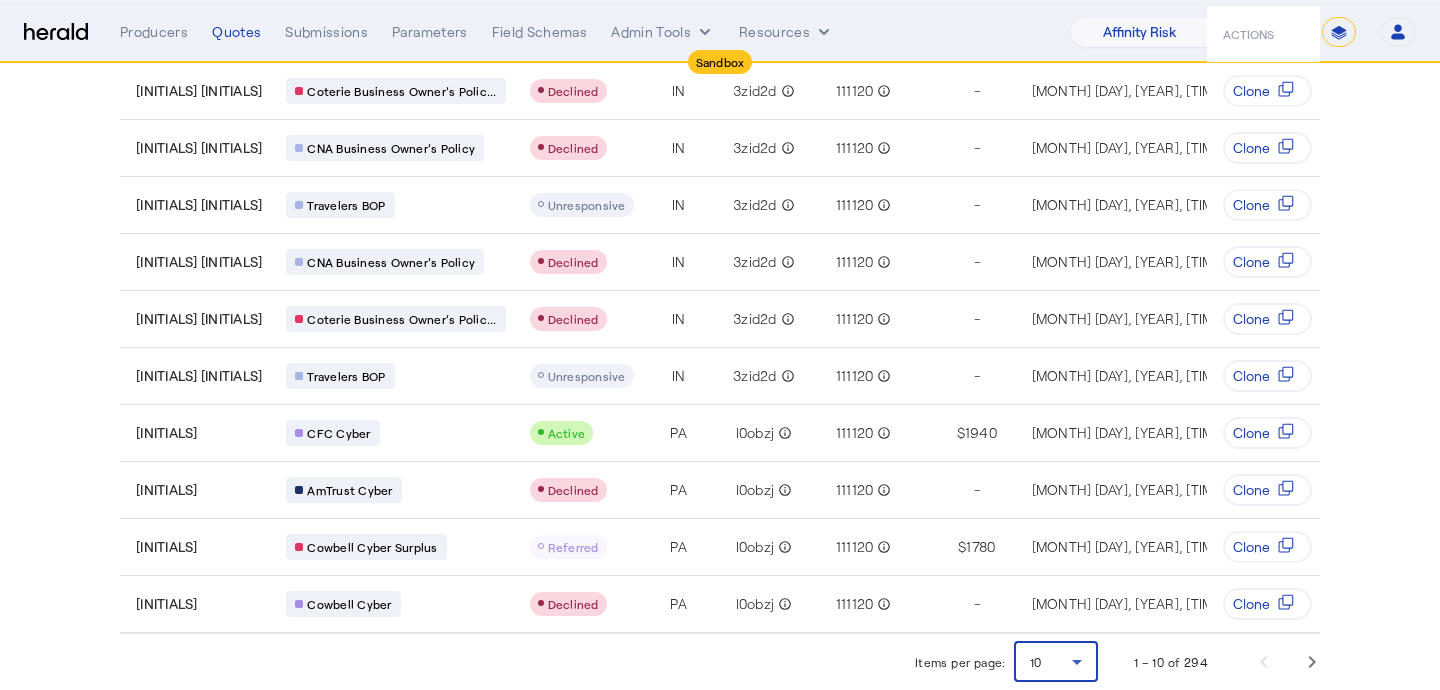 click on "10" at bounding box center (1051, 662) 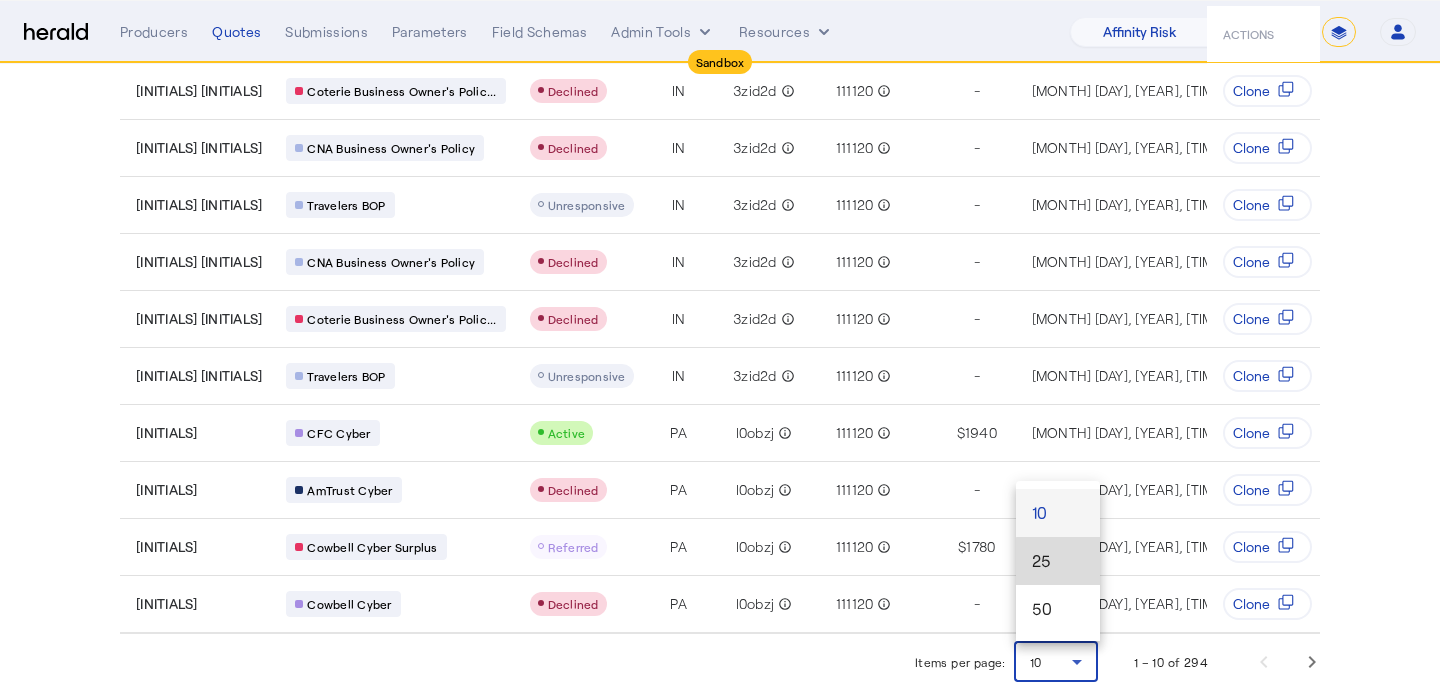 click on "25" at bounding box center [1058, 561] 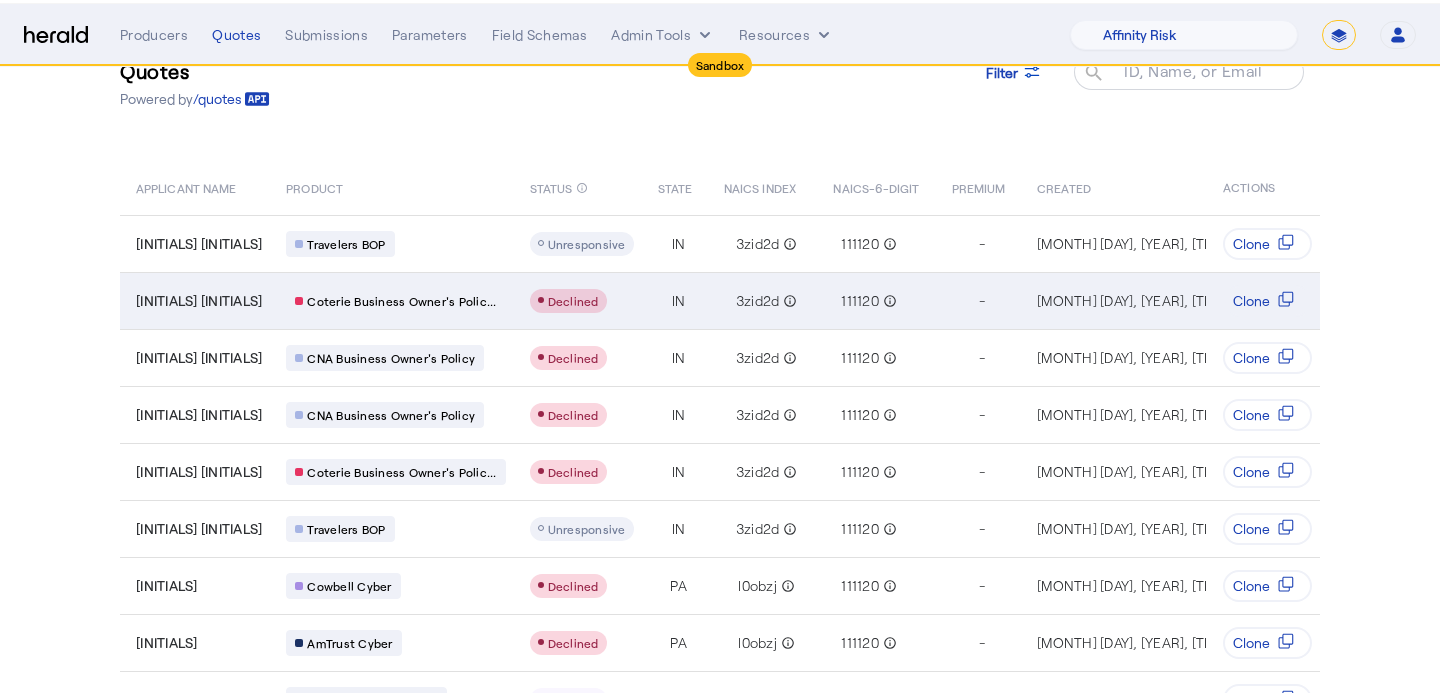 scroll, scrollTop: 86, scrollLeft: 0, axis: vertical 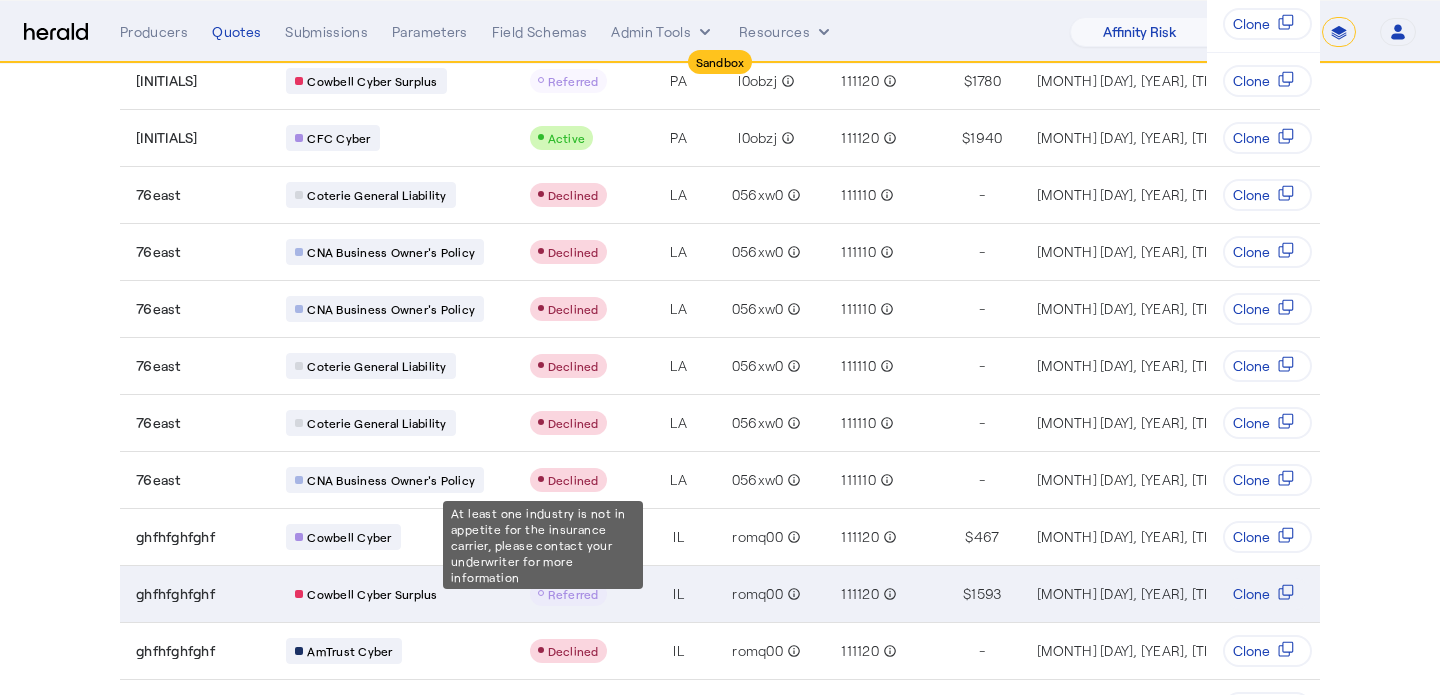 click on "Declined" at bounding box center (573, 480) 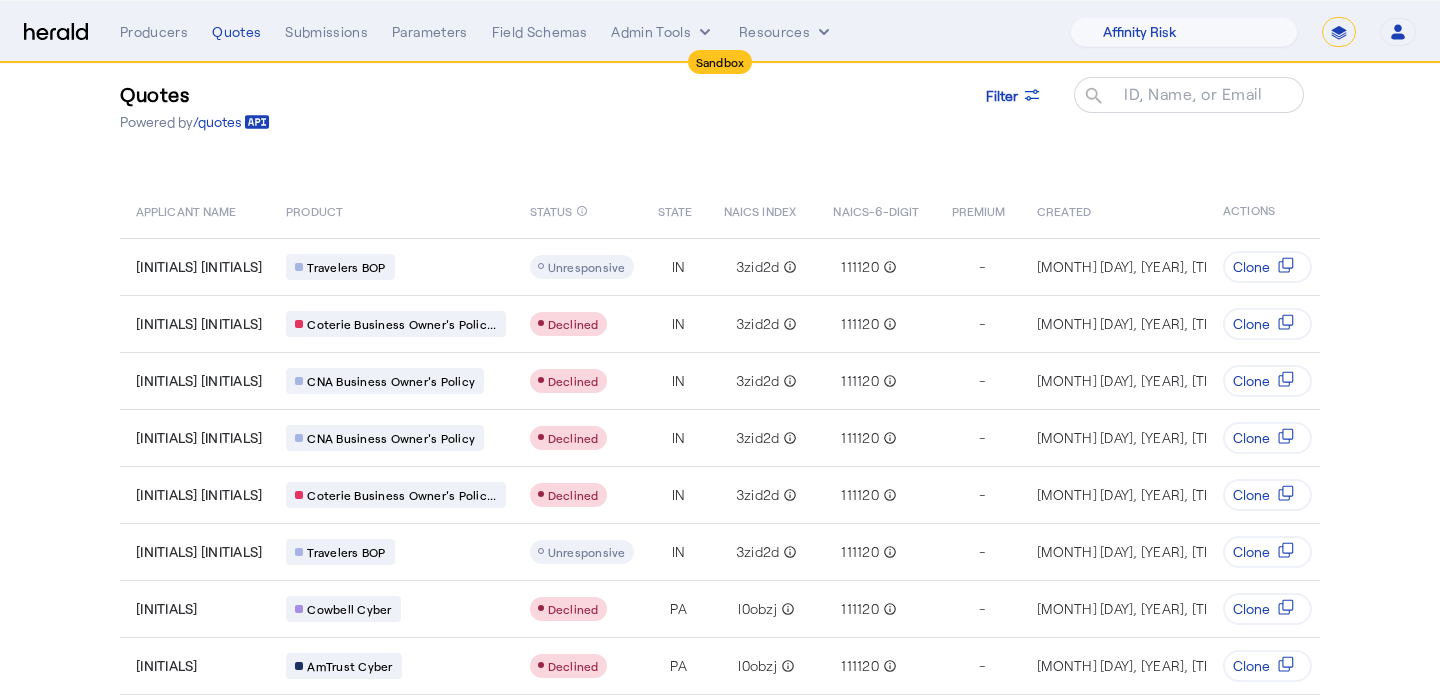 scroll, scrollTop: 37, scrollLeft: 0, axis: vertical 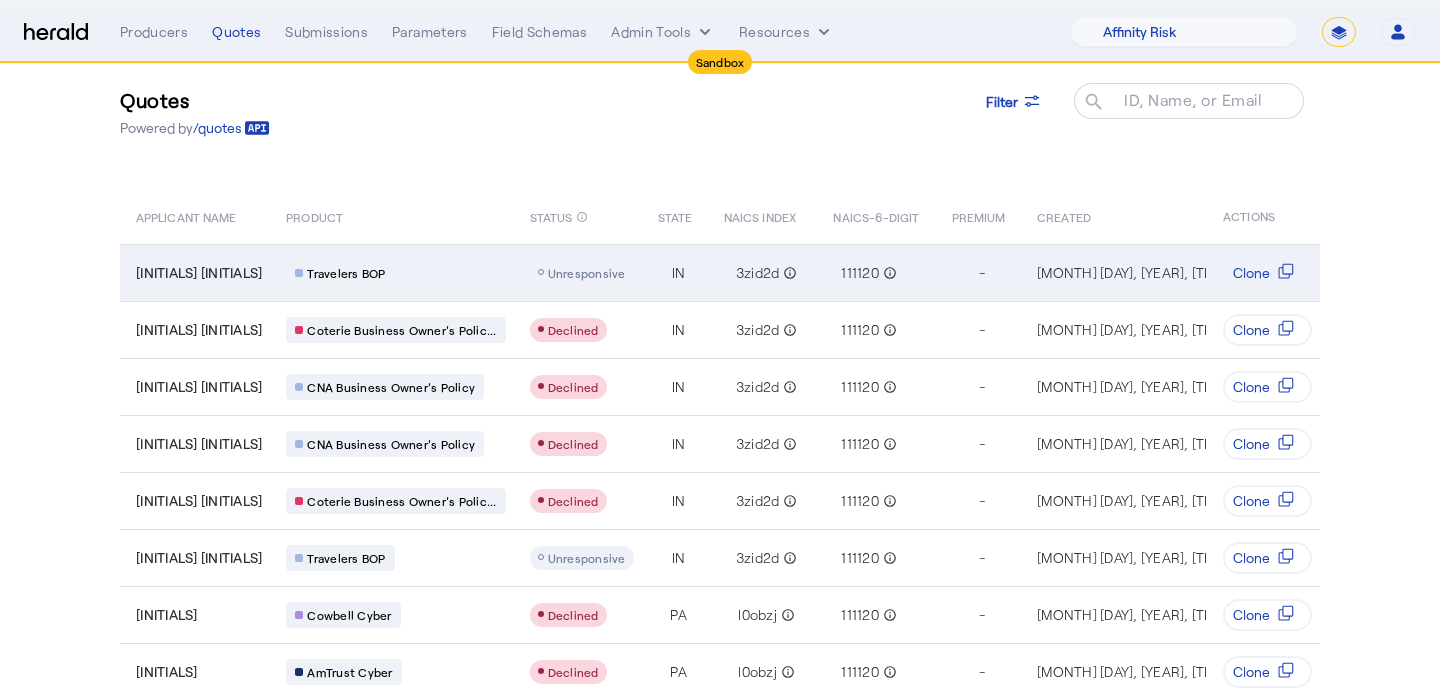 click on "Travelers BOP" at bounding box center [395, 273] 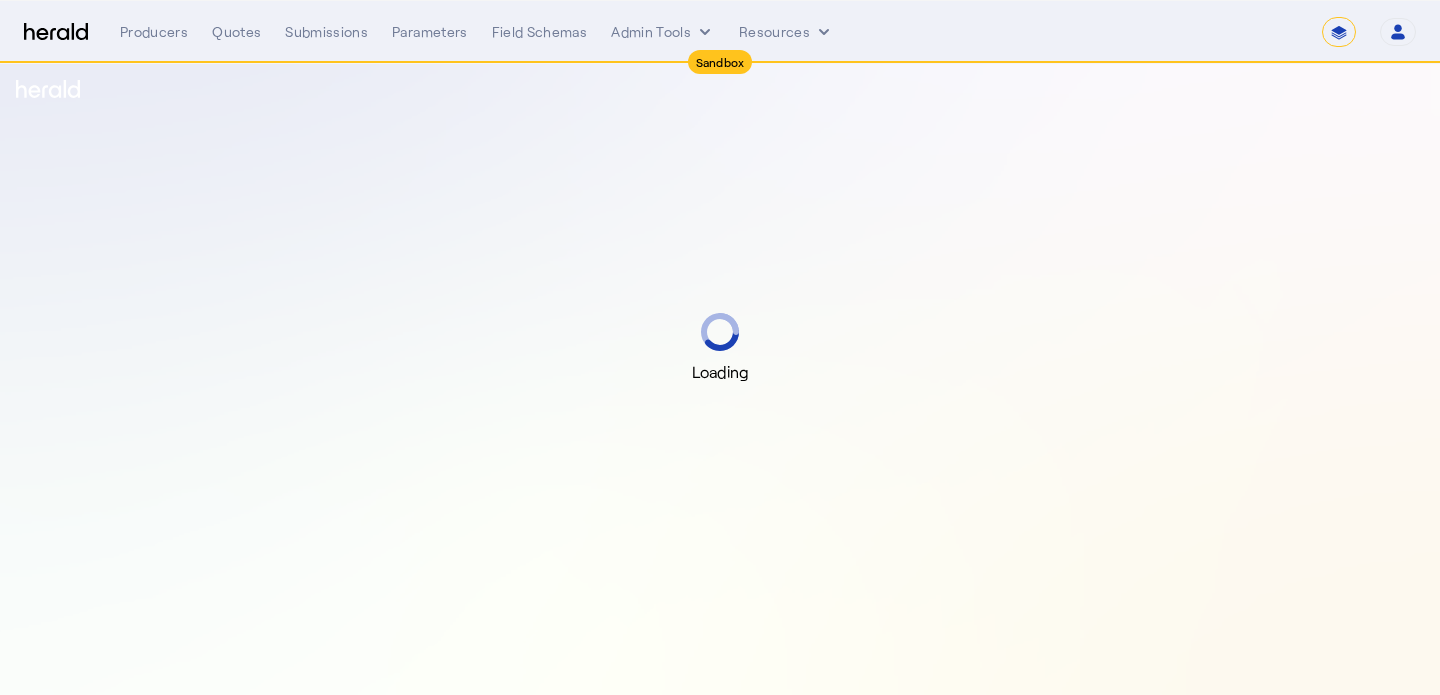select on "[PHONE]" 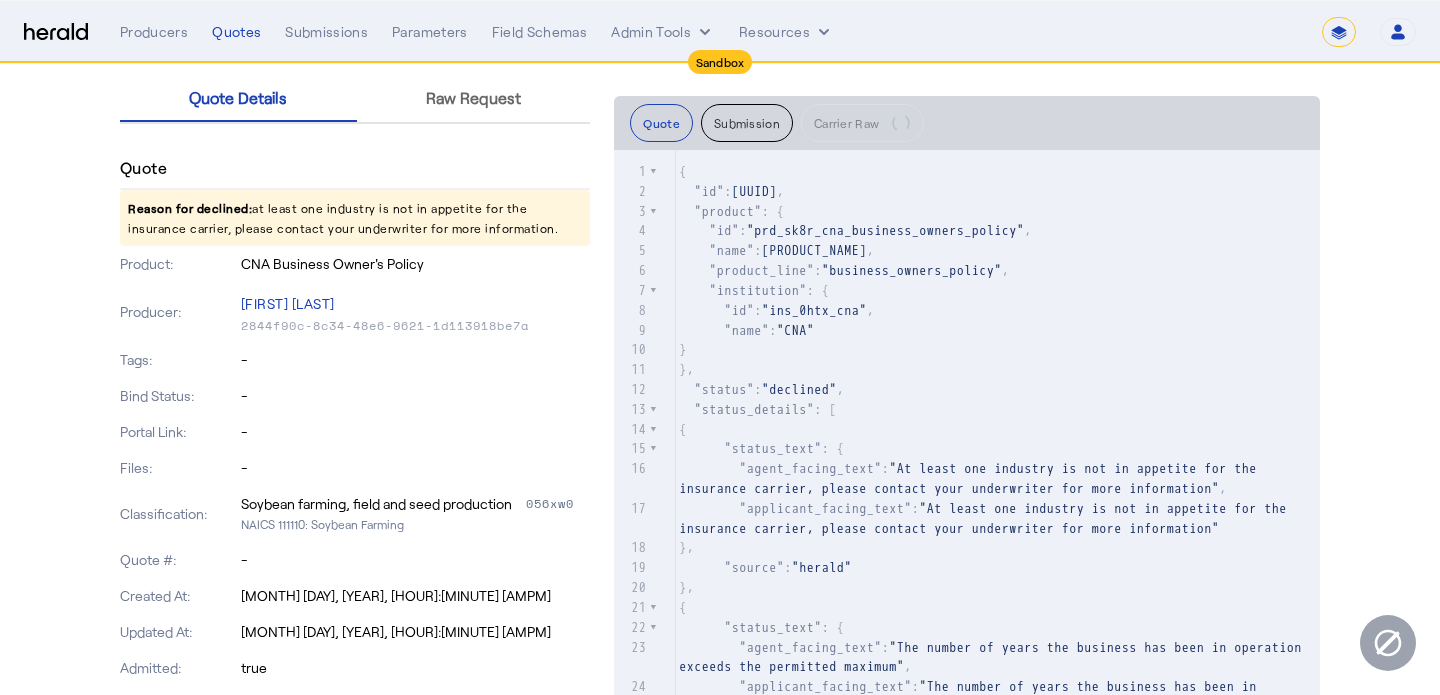 scroll, scrollTop: 127, scrollLeft: 0, axis: vertical 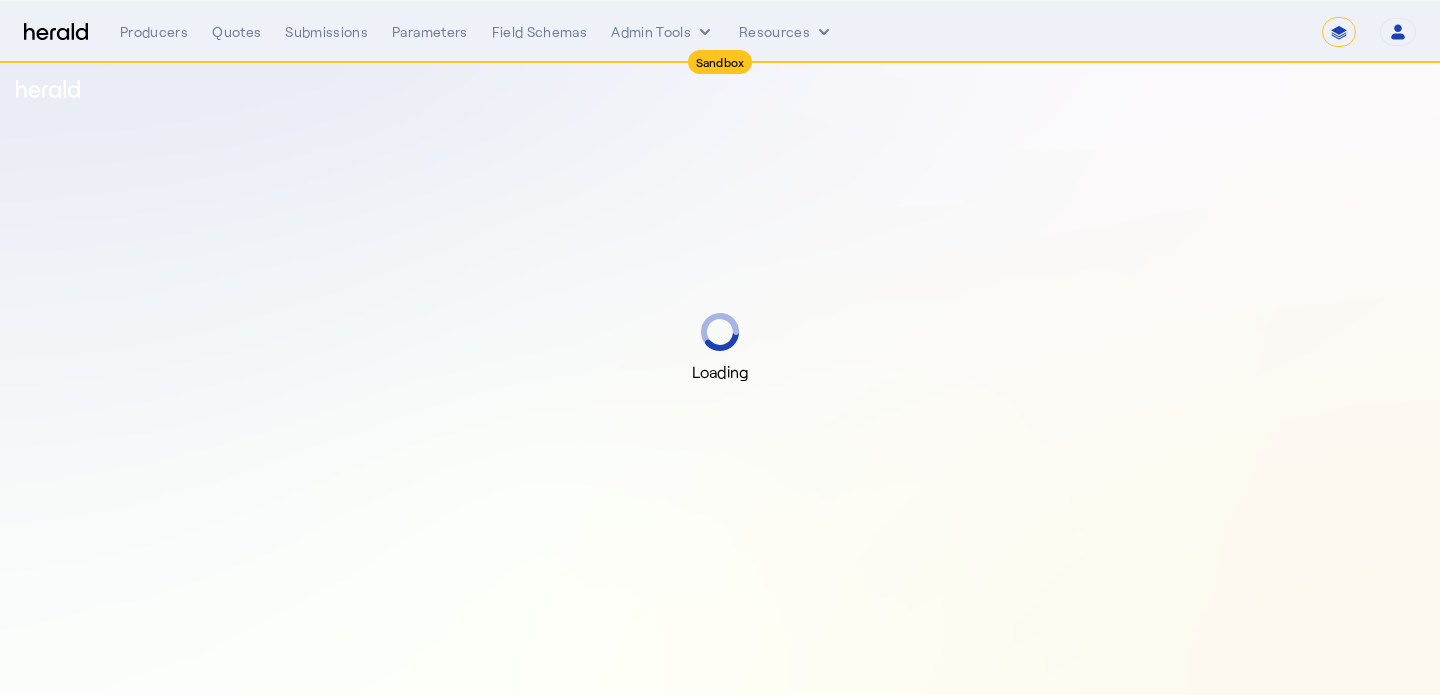 select on "*******" 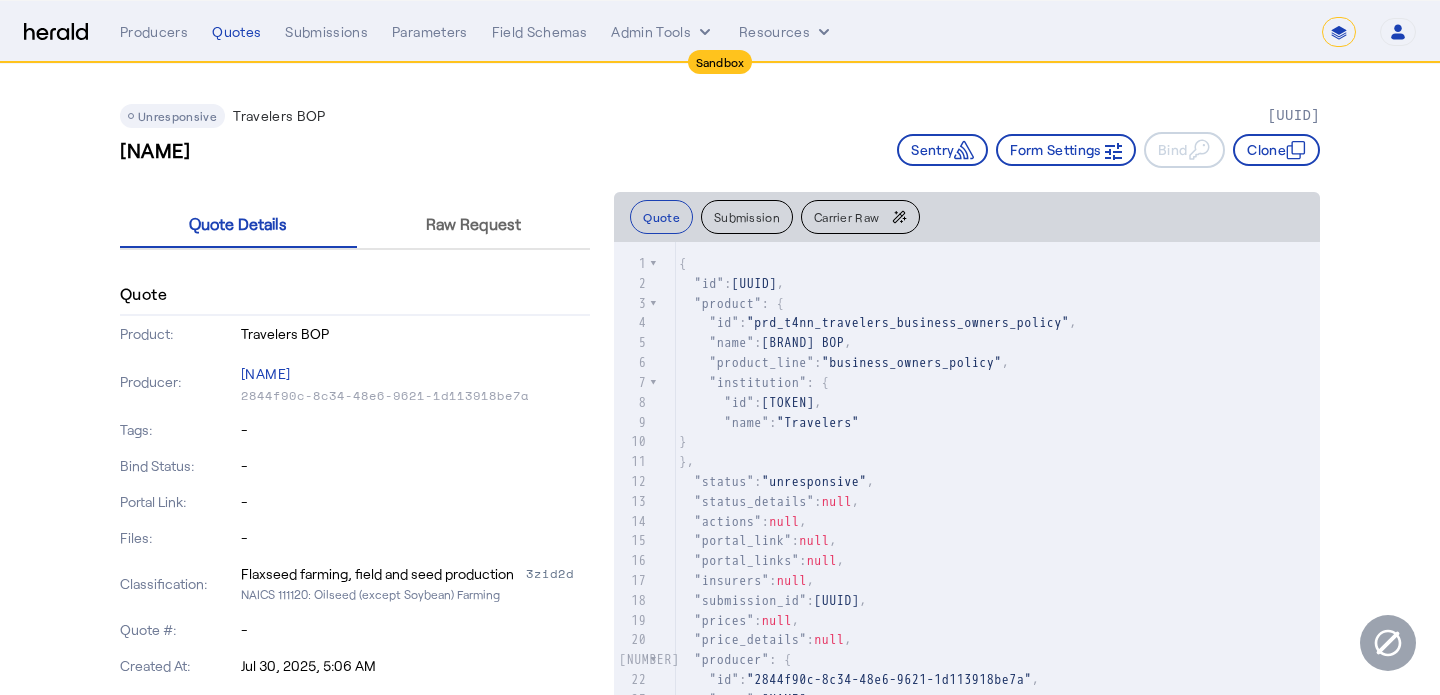 click on "Carrier Raw" 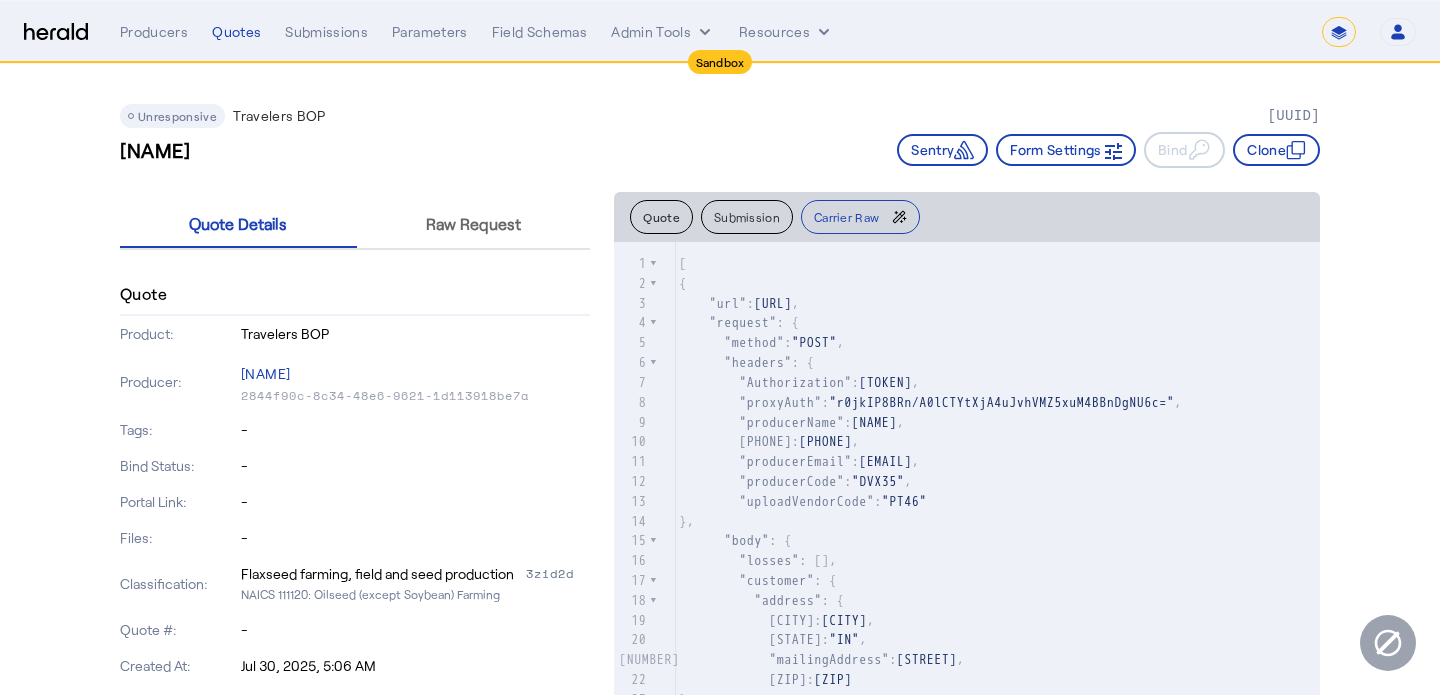 scroll, scrollTop: 562, scrollLeft: 0, axis: vertical 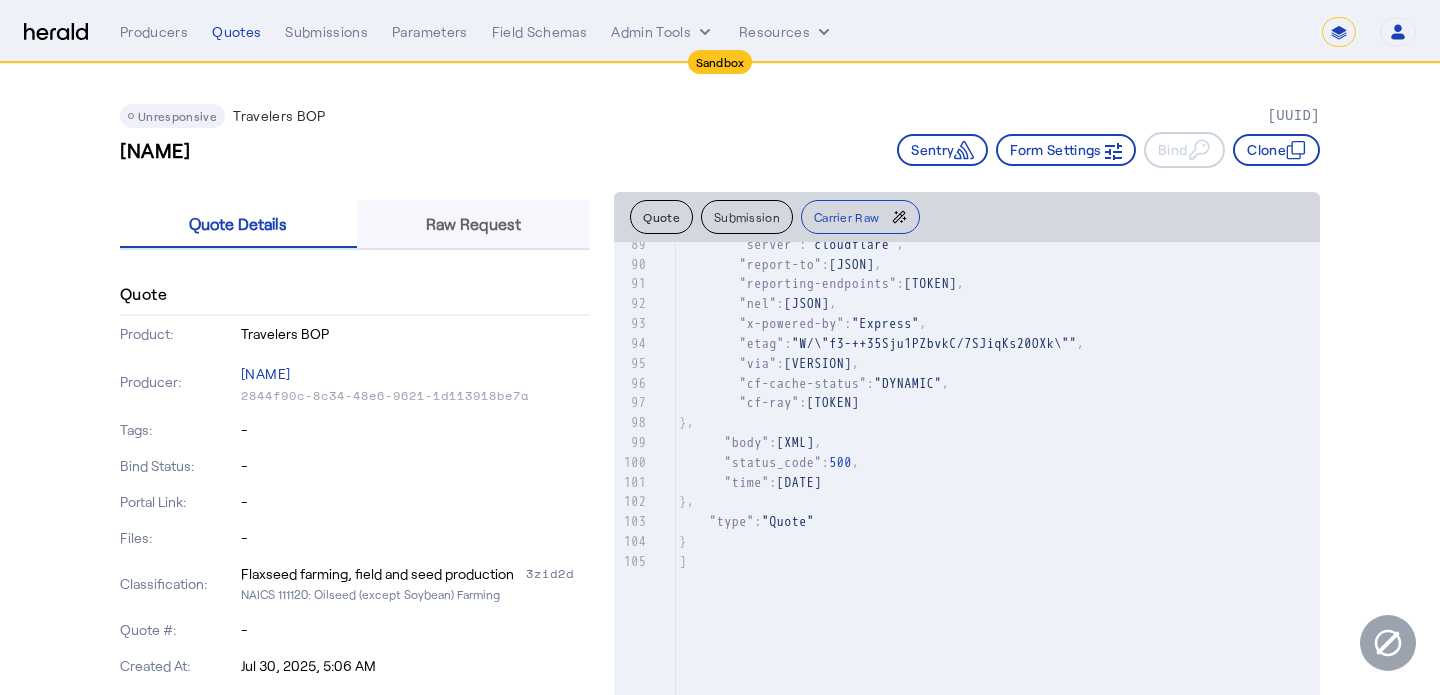 click on "Raw Request" at bounding box center [473, 224] 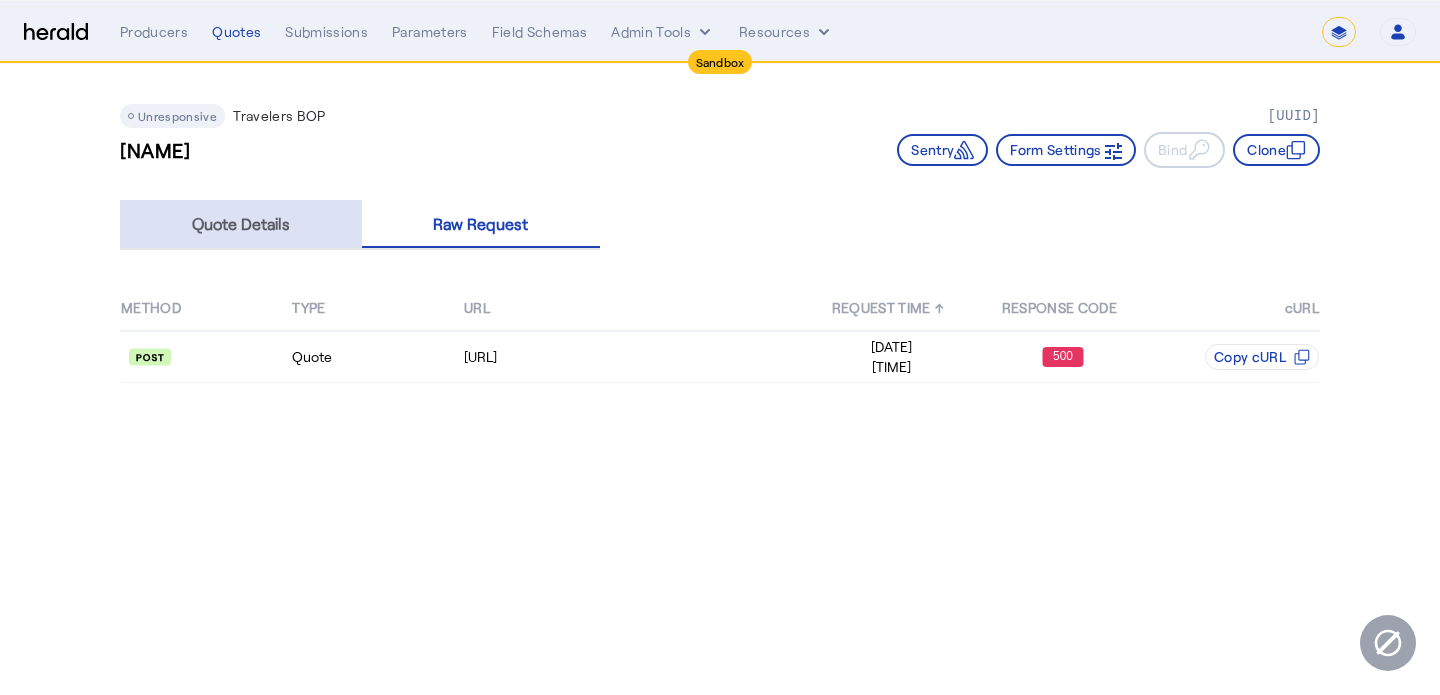 click on "Quote Details" at bounding box center (241, 224) 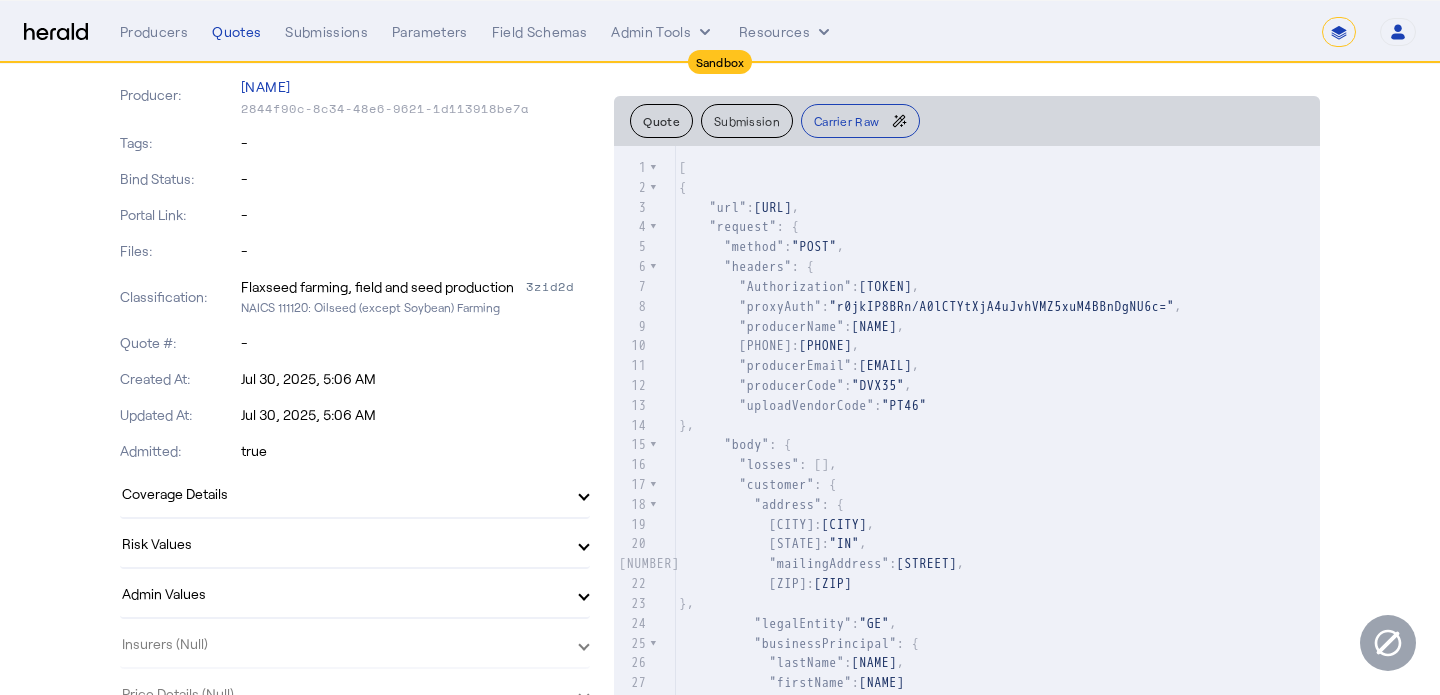 scroll, scrollTop: 290, scrollLeft: 0, axis: vertical 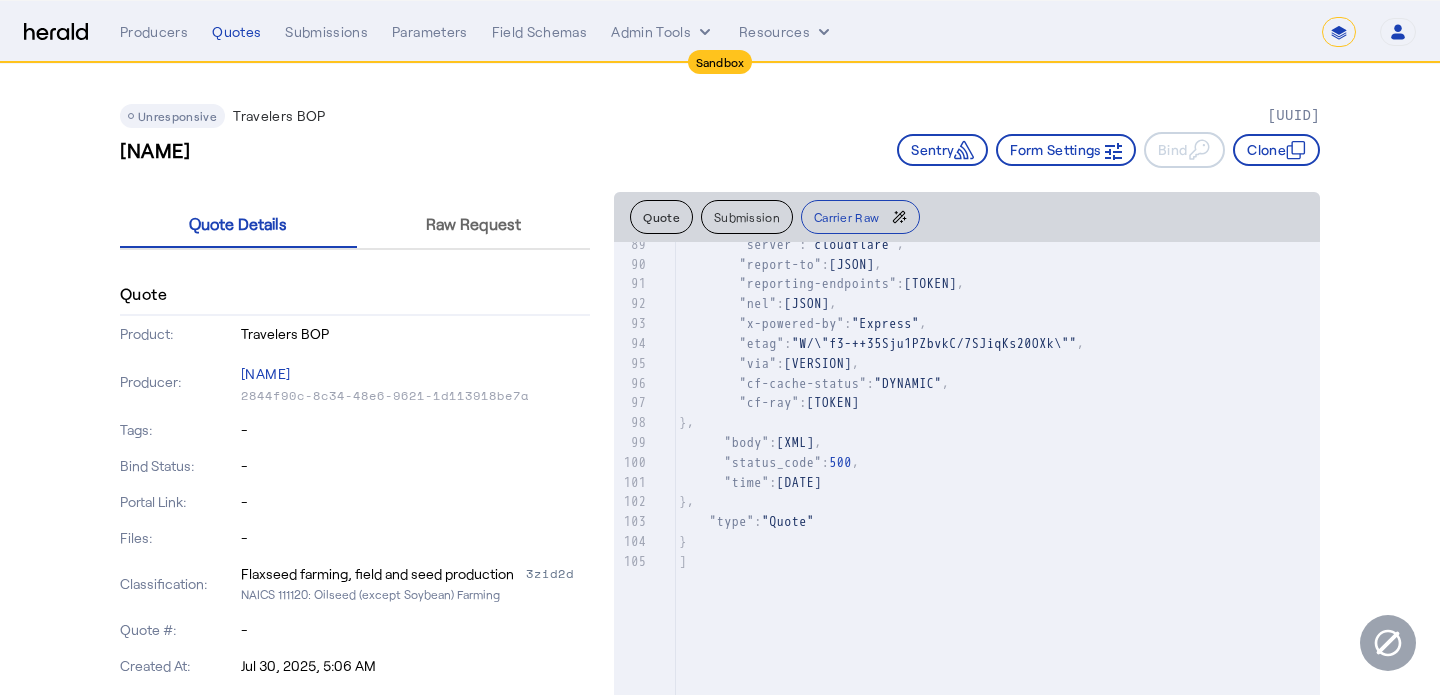 click on "**********" at bounding box center [768, 32] 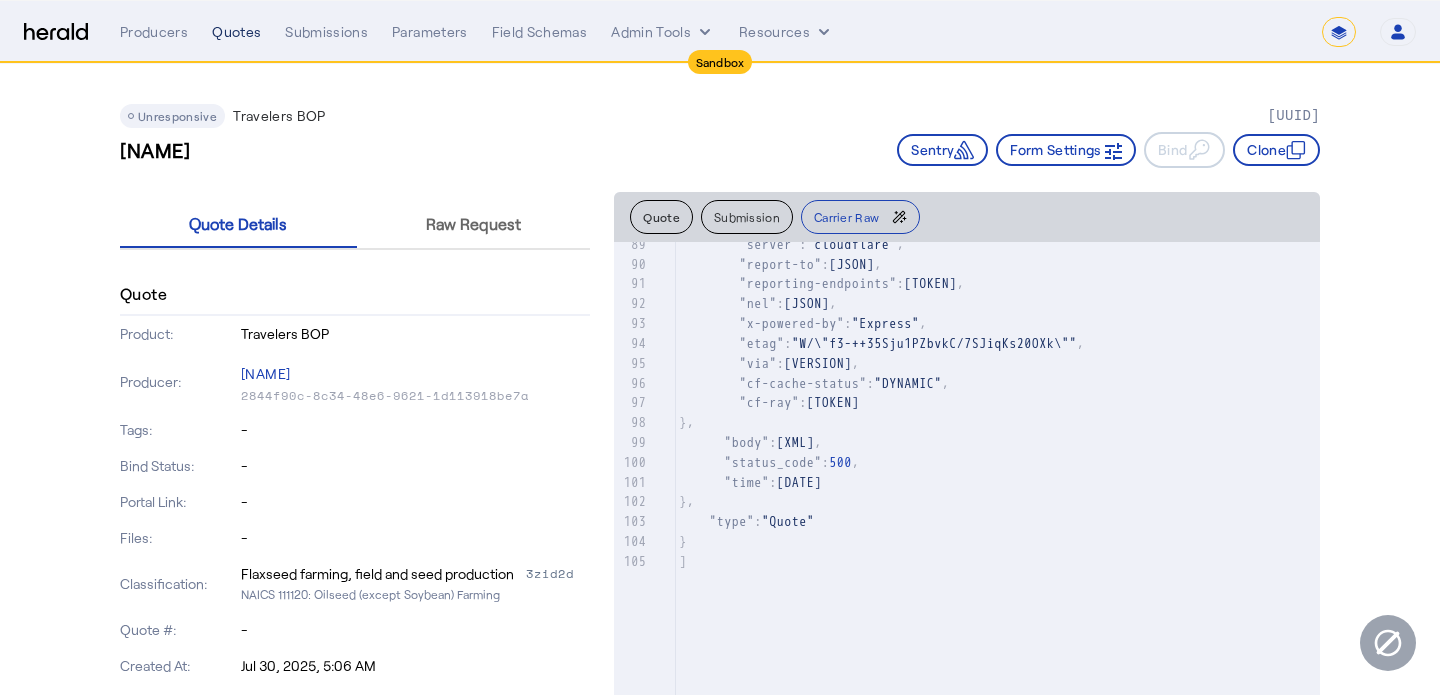 click on "Quotes" at bounding box center [236, 32] 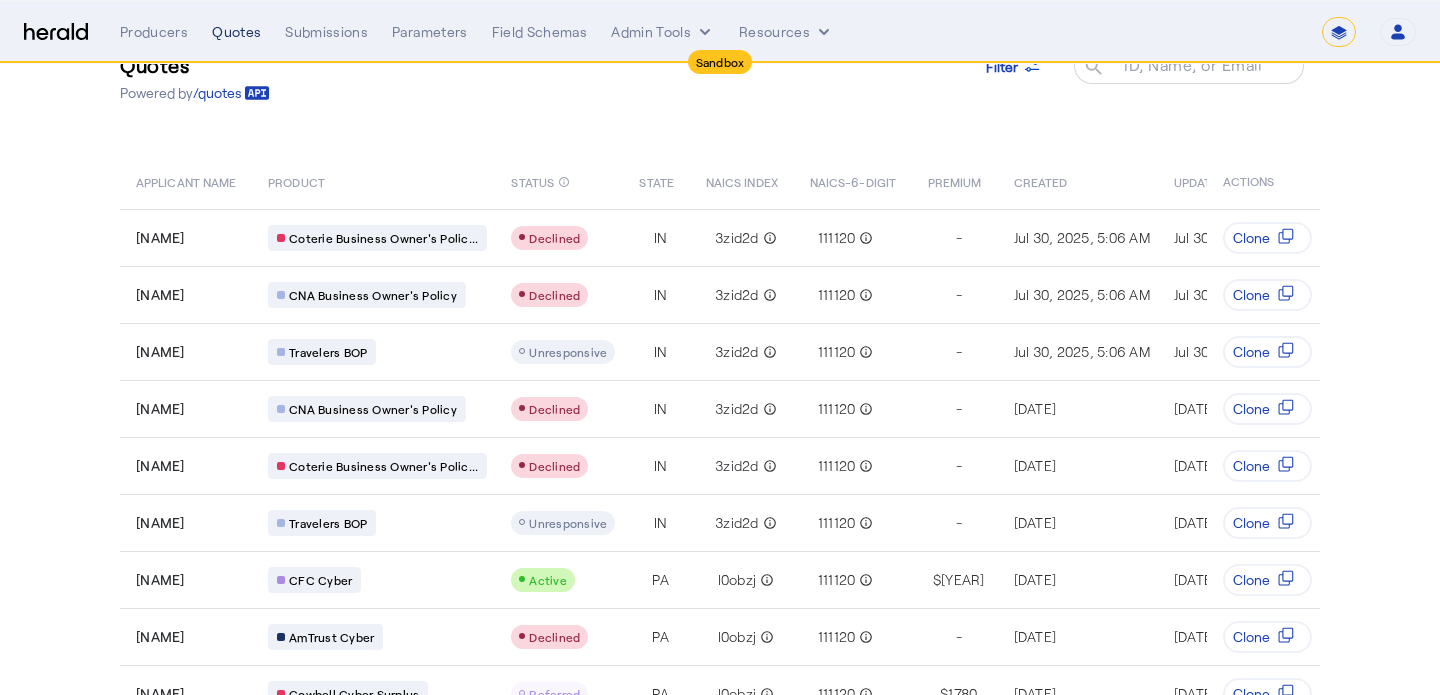click on "Quotes" at bounding box center (236, 32) 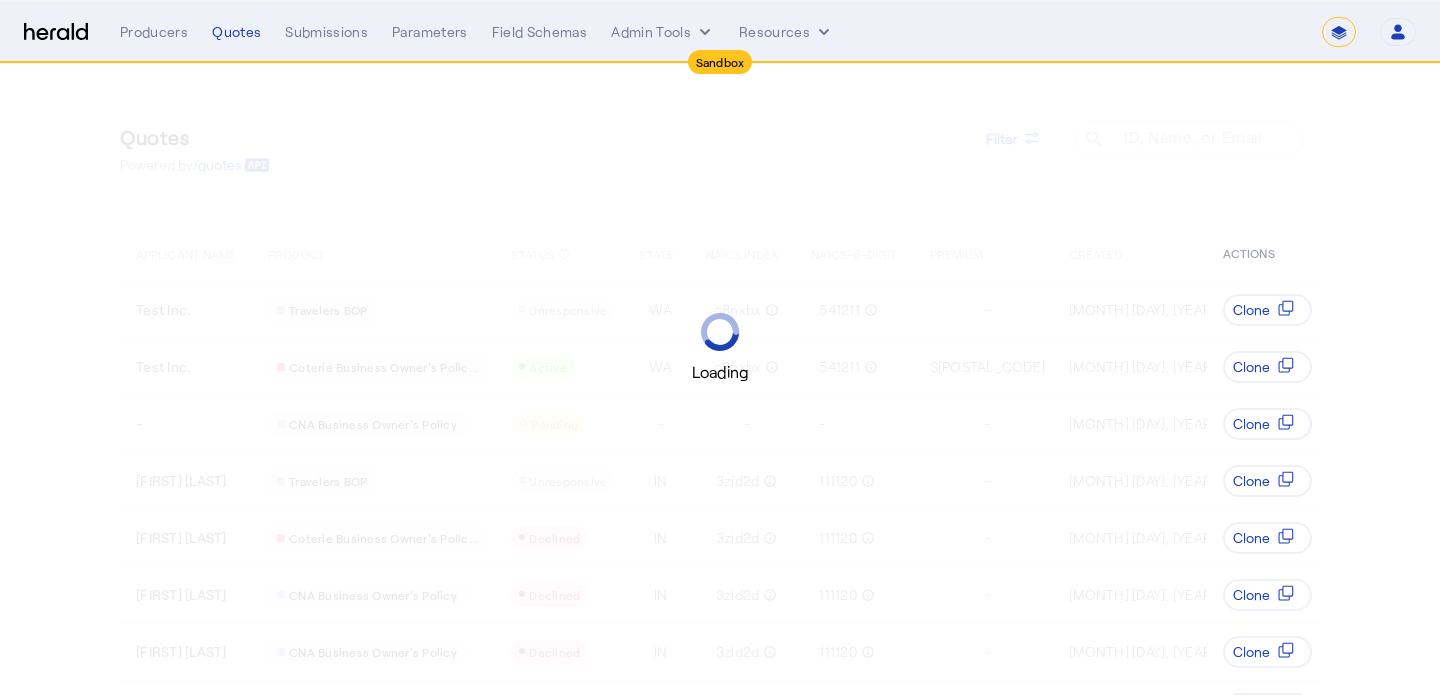 select on "[MASKED]" 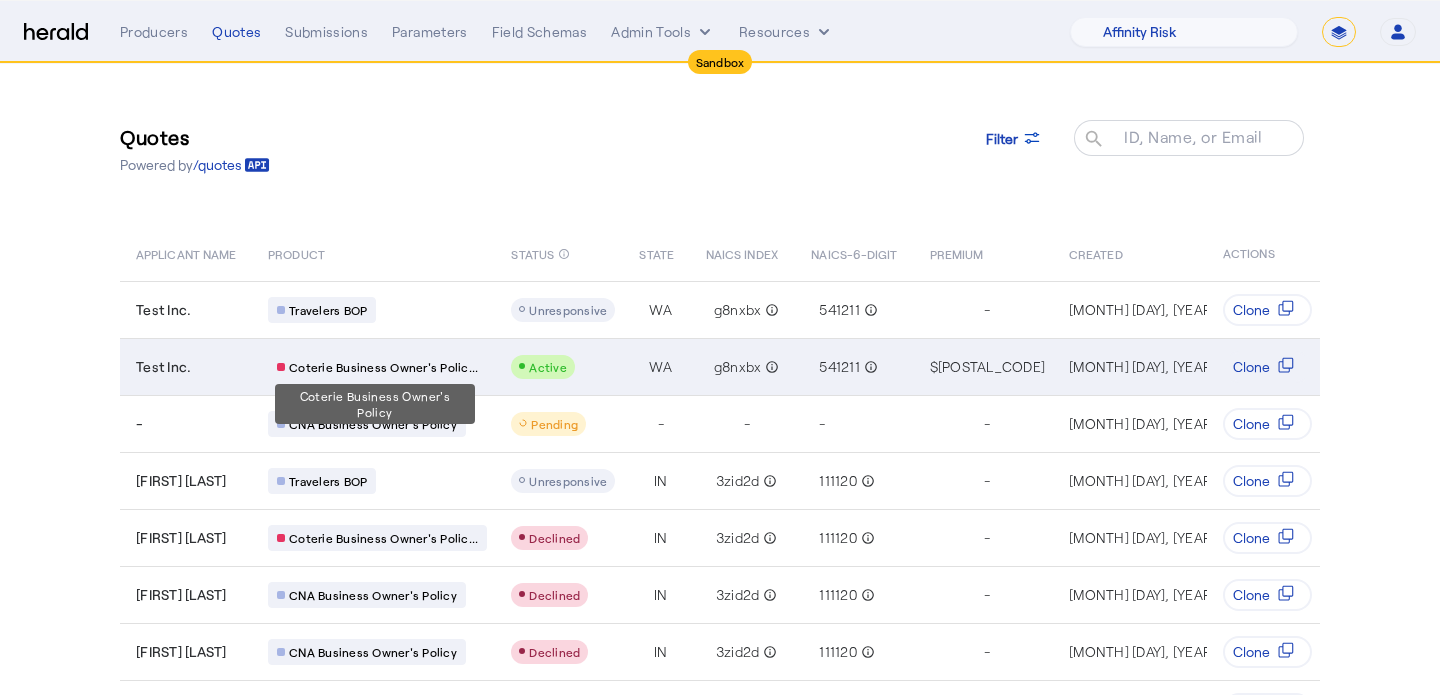 click on "Coterie Business Owner's Polic..." at bounding box center [383, 367] 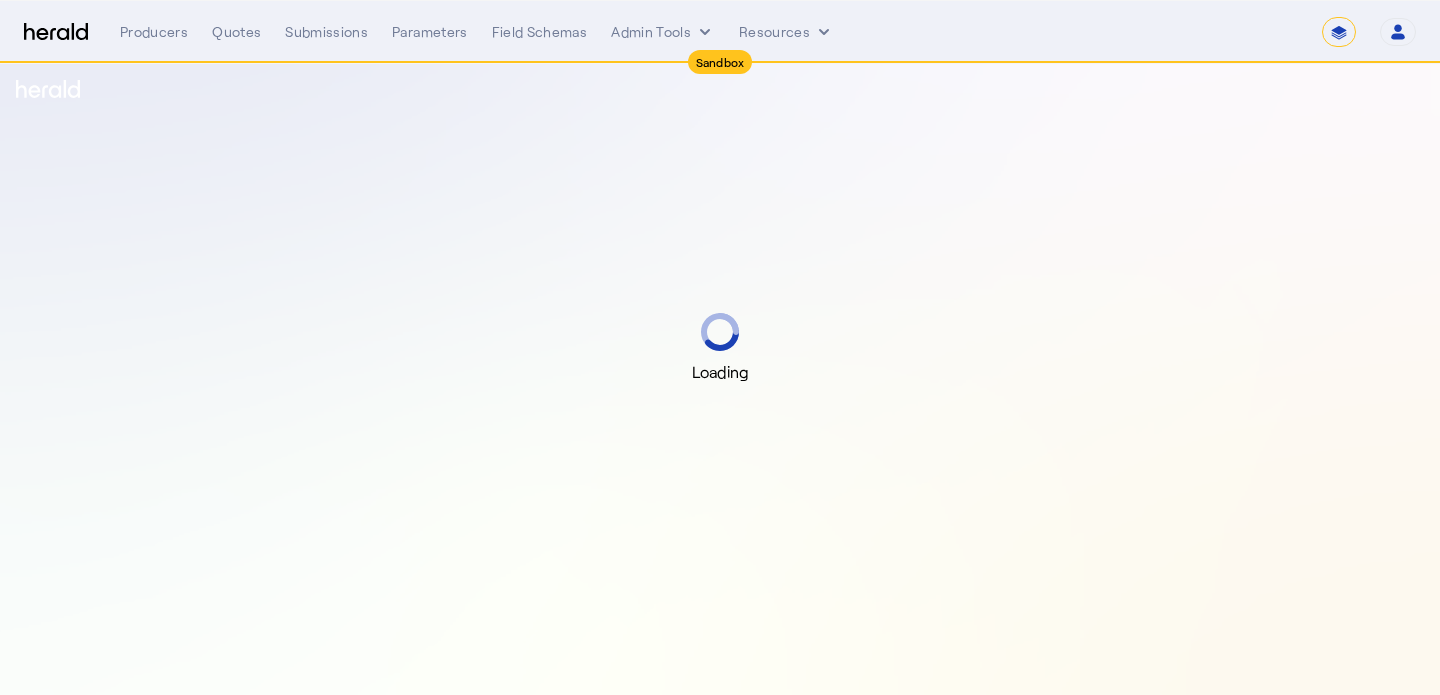 select on "*******" 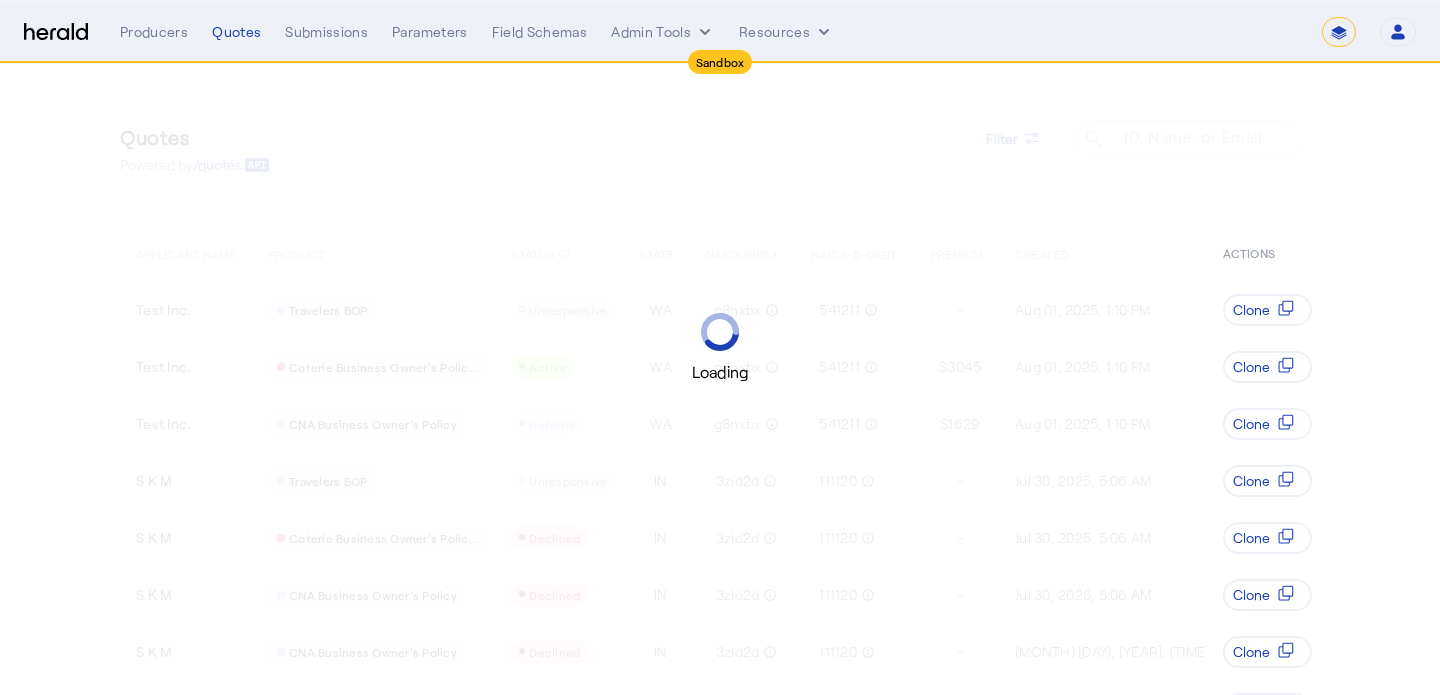 select on "*******" 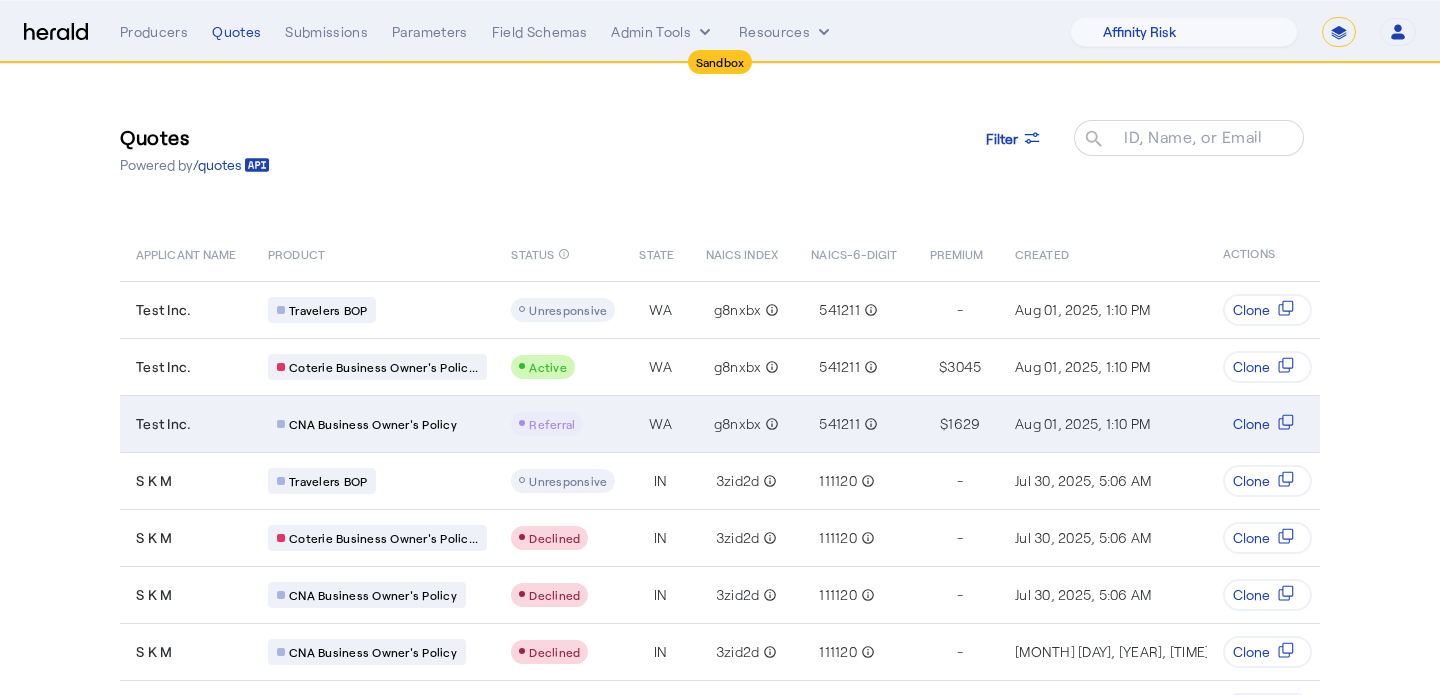 scroll, scrollTop: 30, scrollLeft: 0, axis: vertical 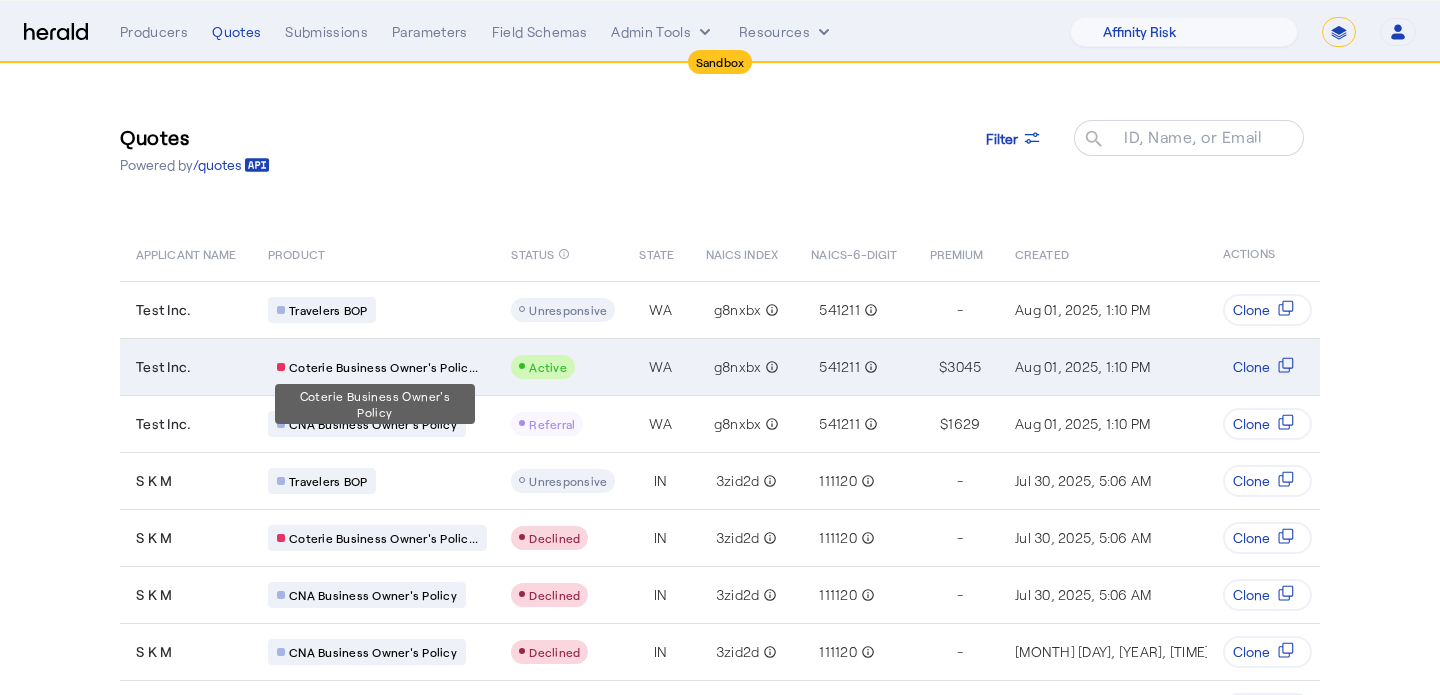 click on "Coterie Business Owner's Polic..." at bounding box center [383, 367] 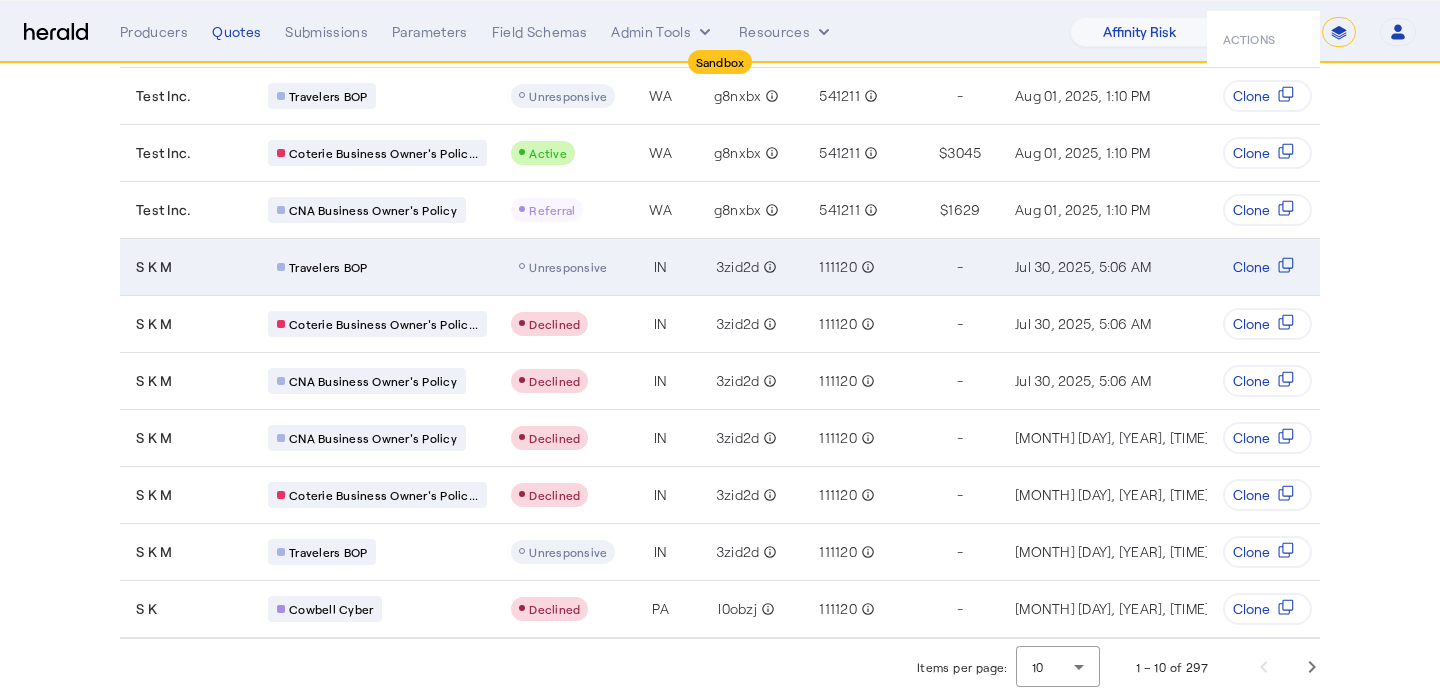 scroll, scrollTop: 0, scrollLeft: 0, axis: both 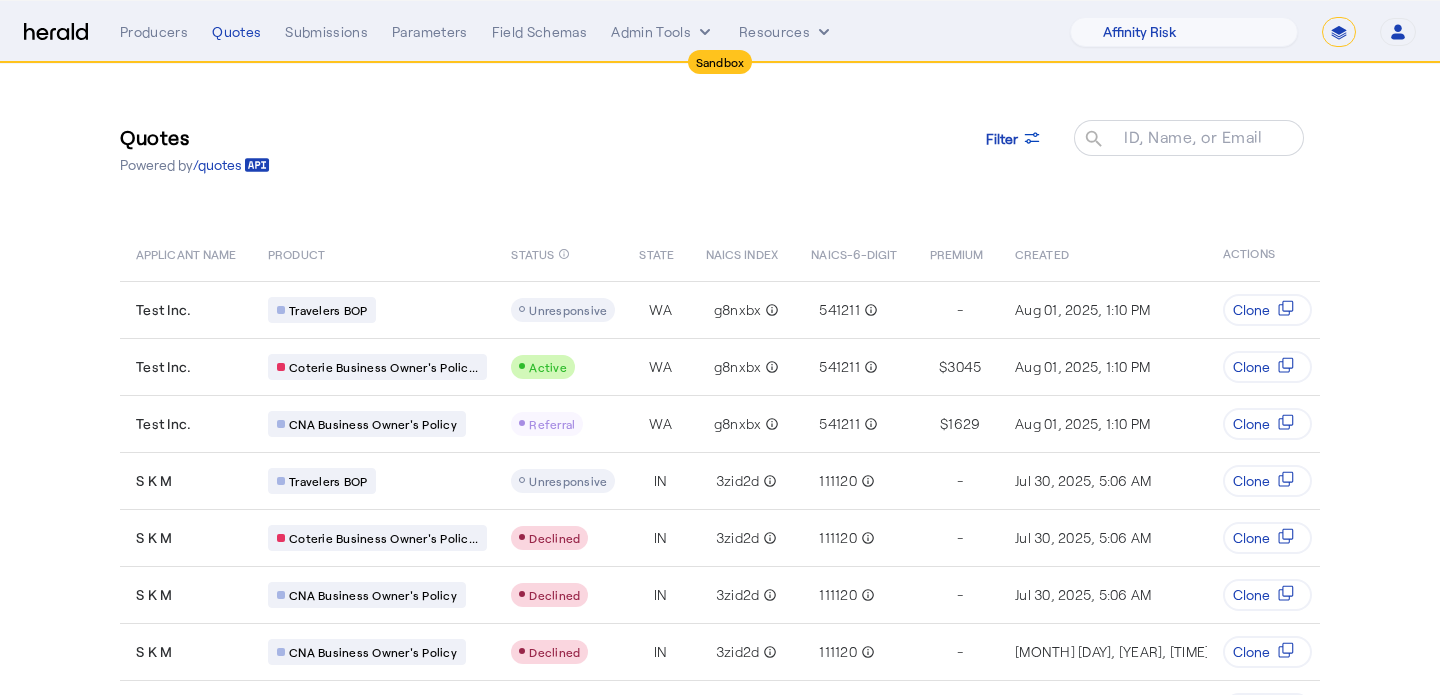 click 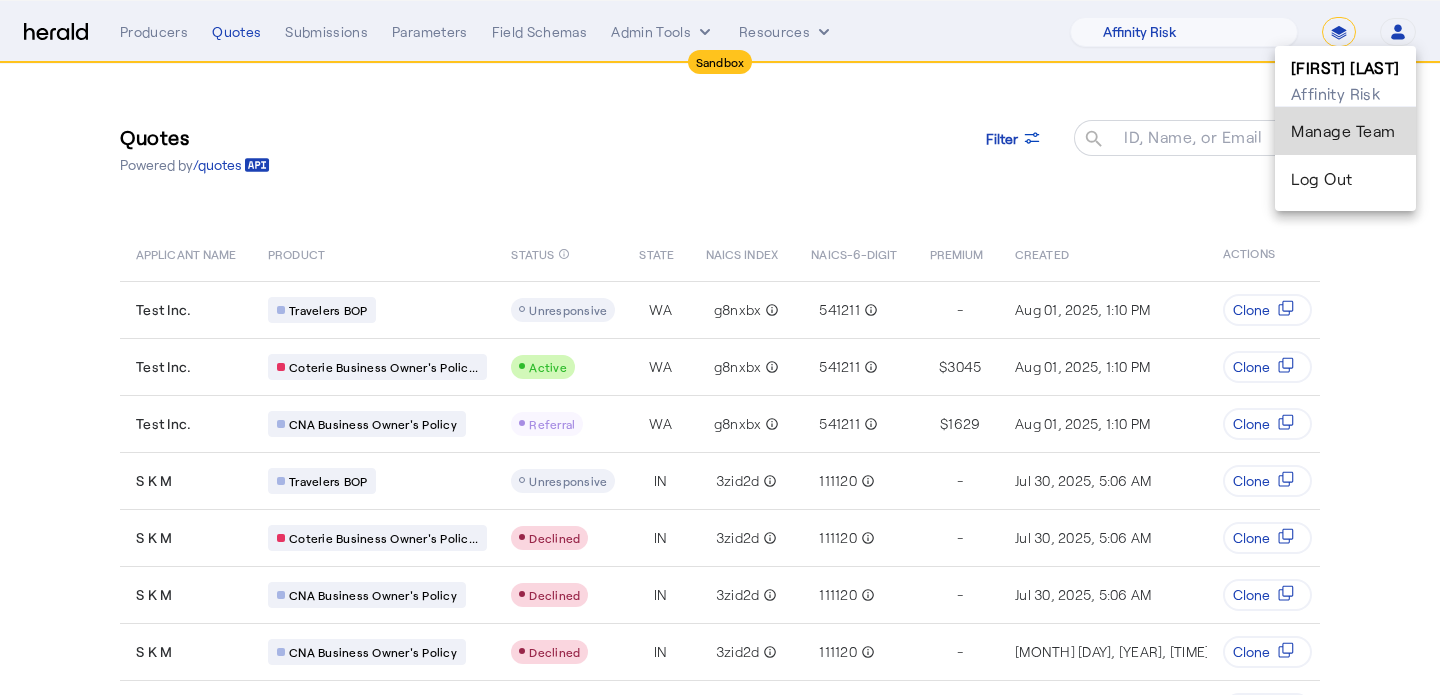 click on "Manage Team" at bounding box center [1345, 131] 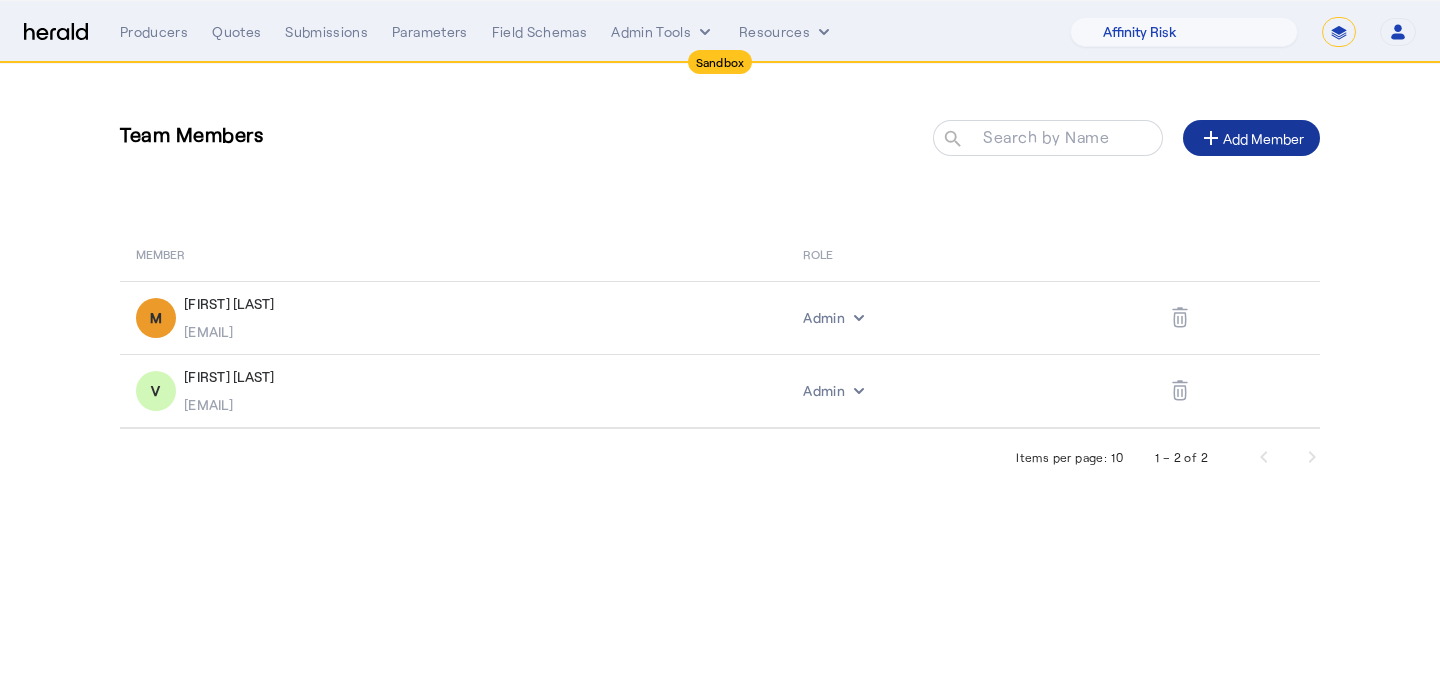click on "add  Add Member" at bounding box center [1251, 138] 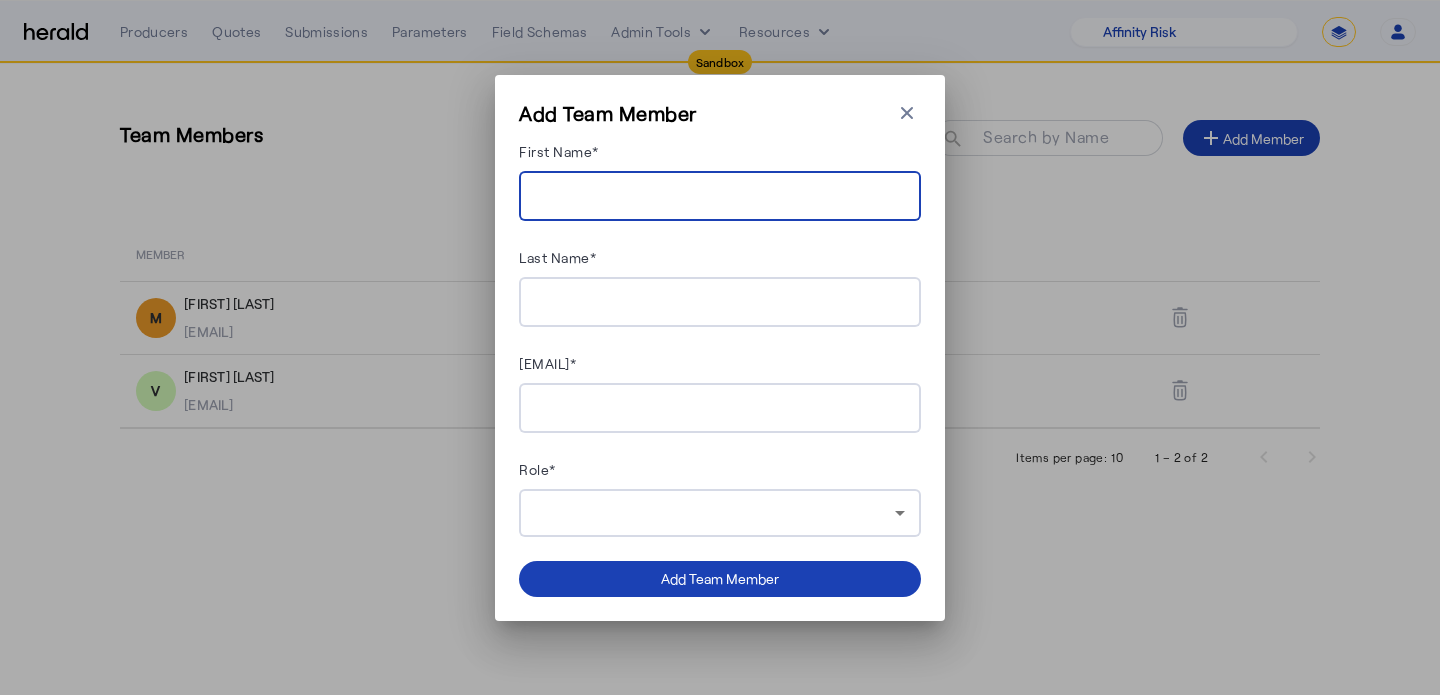 click on "First Name*" at bounding box center (720, 197) 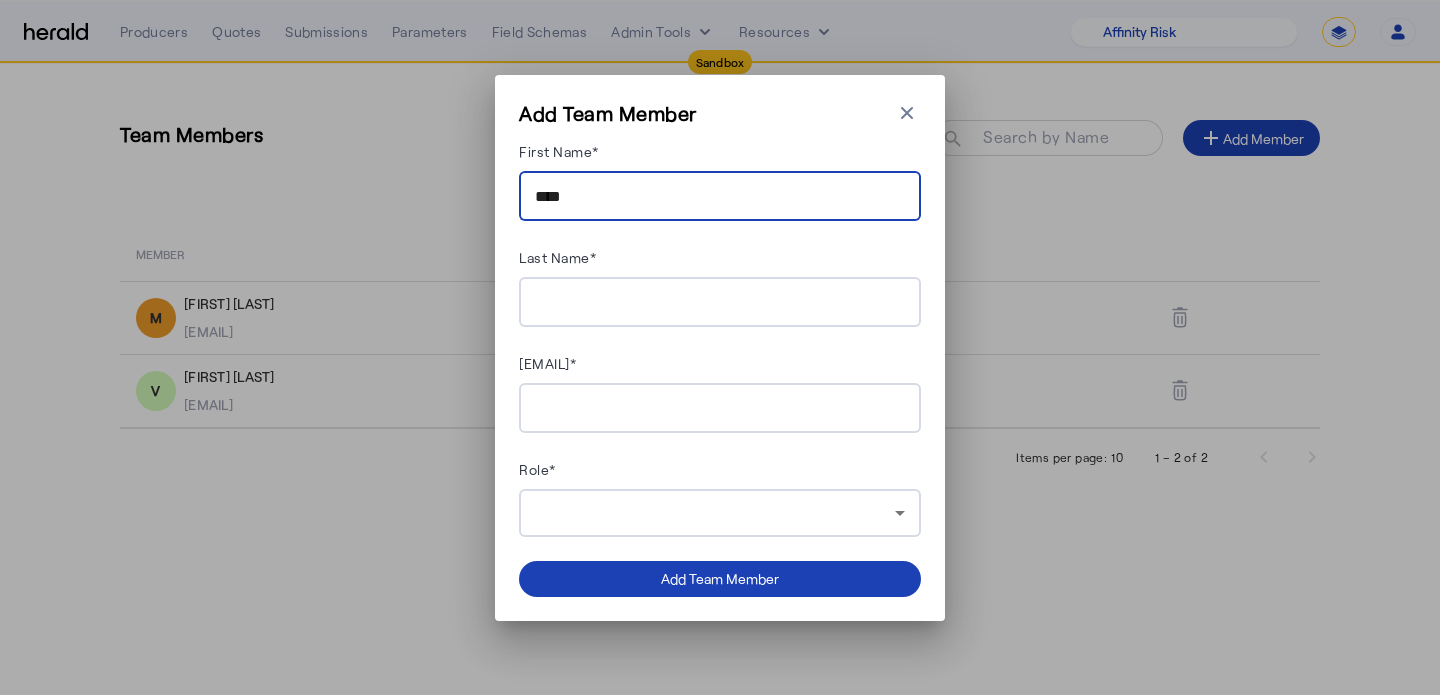 type on "****" 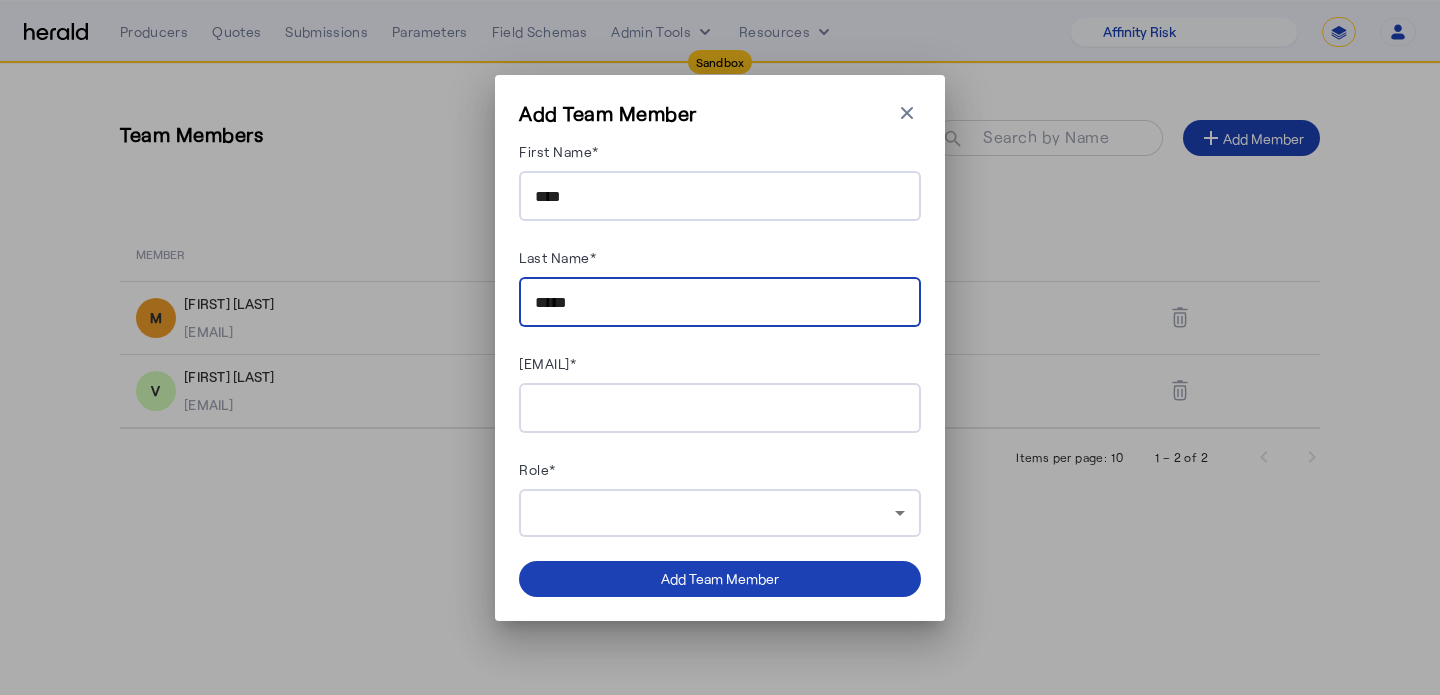 type on "*****" 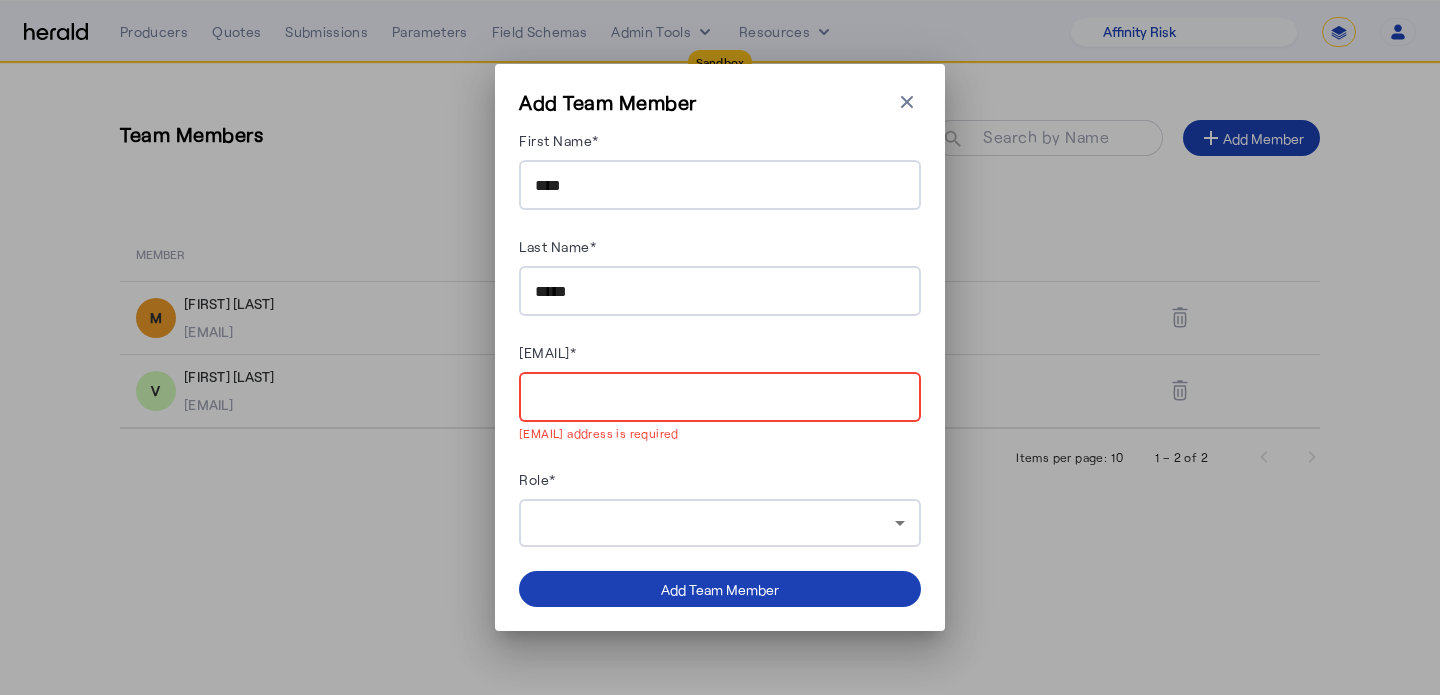 paste on "**********" 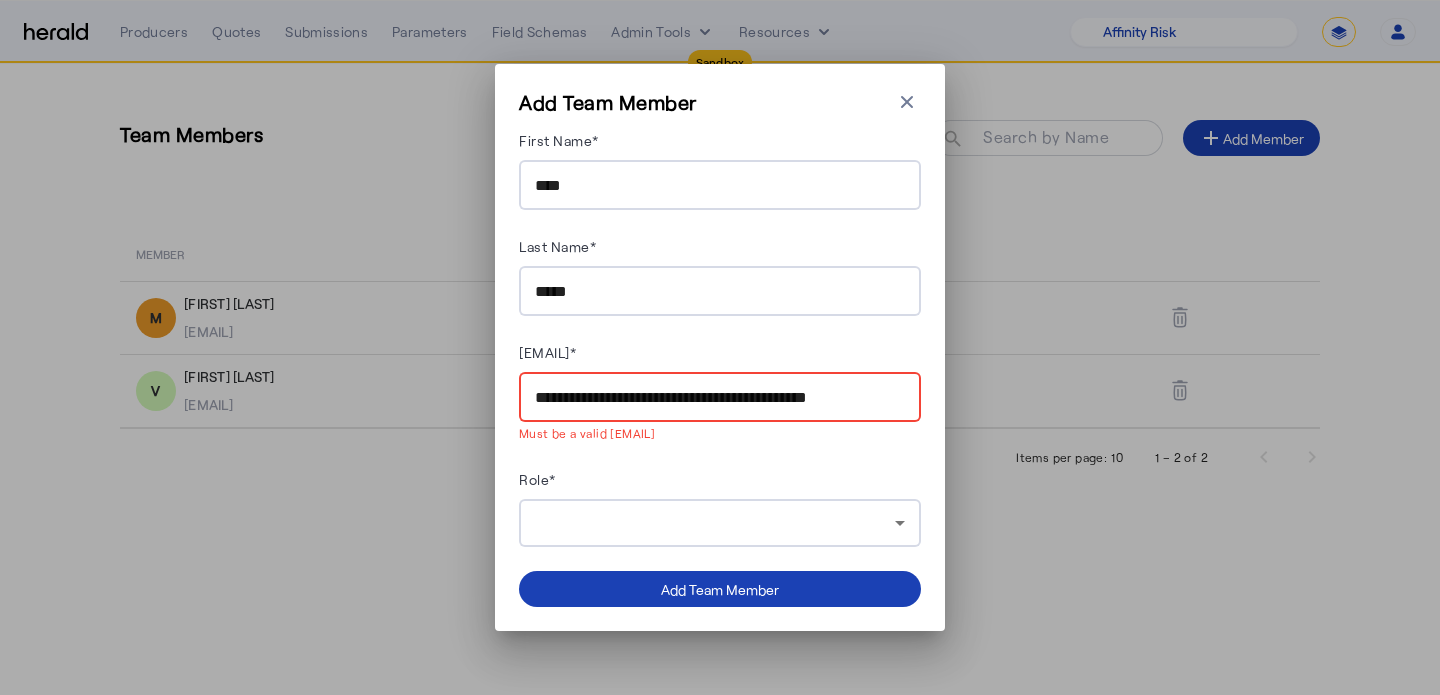 drag, startPoint x: 619, startPoint y: 396, endPoint x: 493, endPoint y: 390, distance: 126.14278 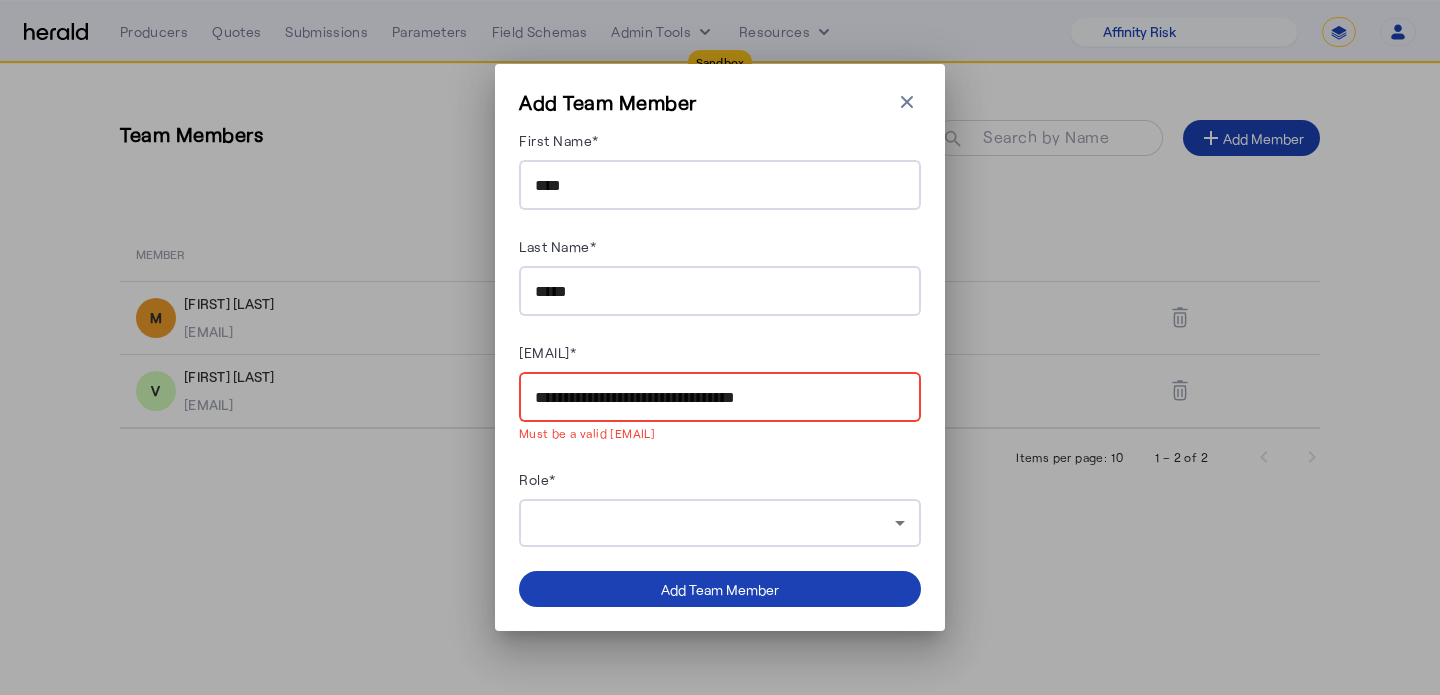 click on "**********" at bounding box center (720, 397) 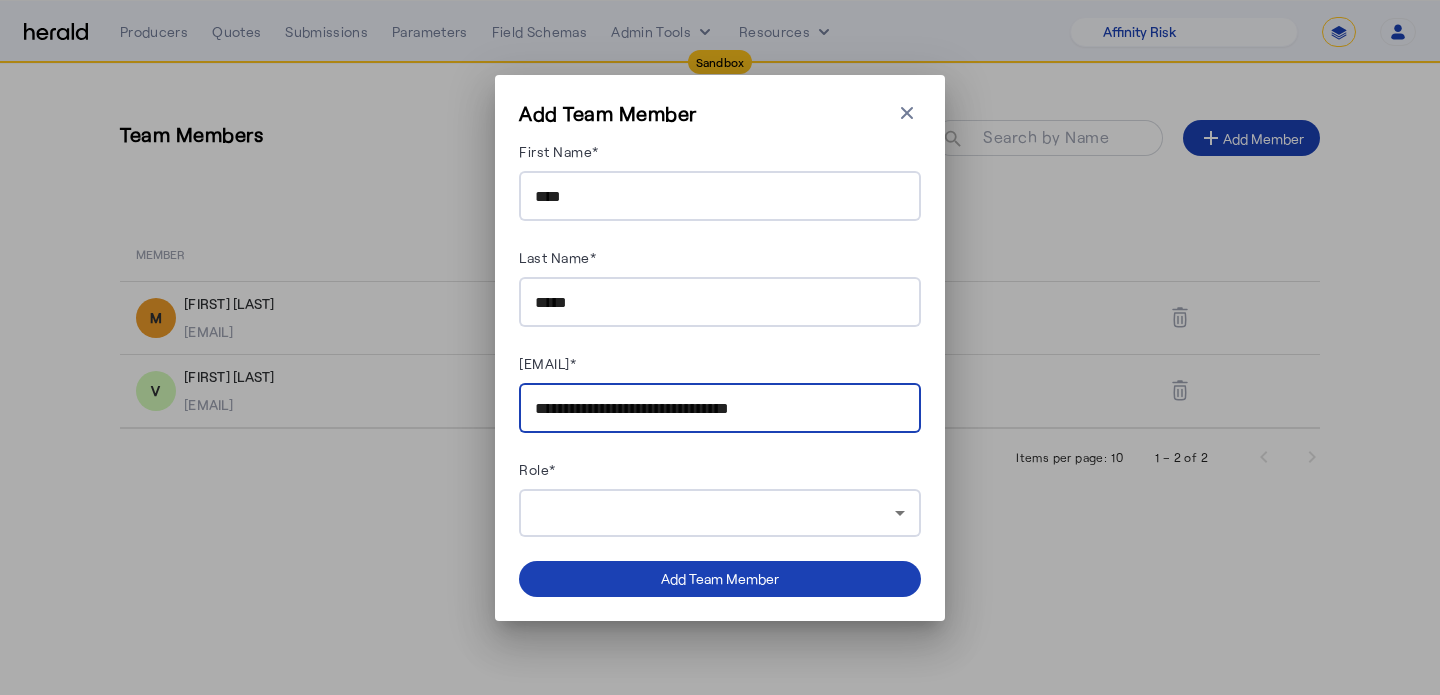 type on "**********" 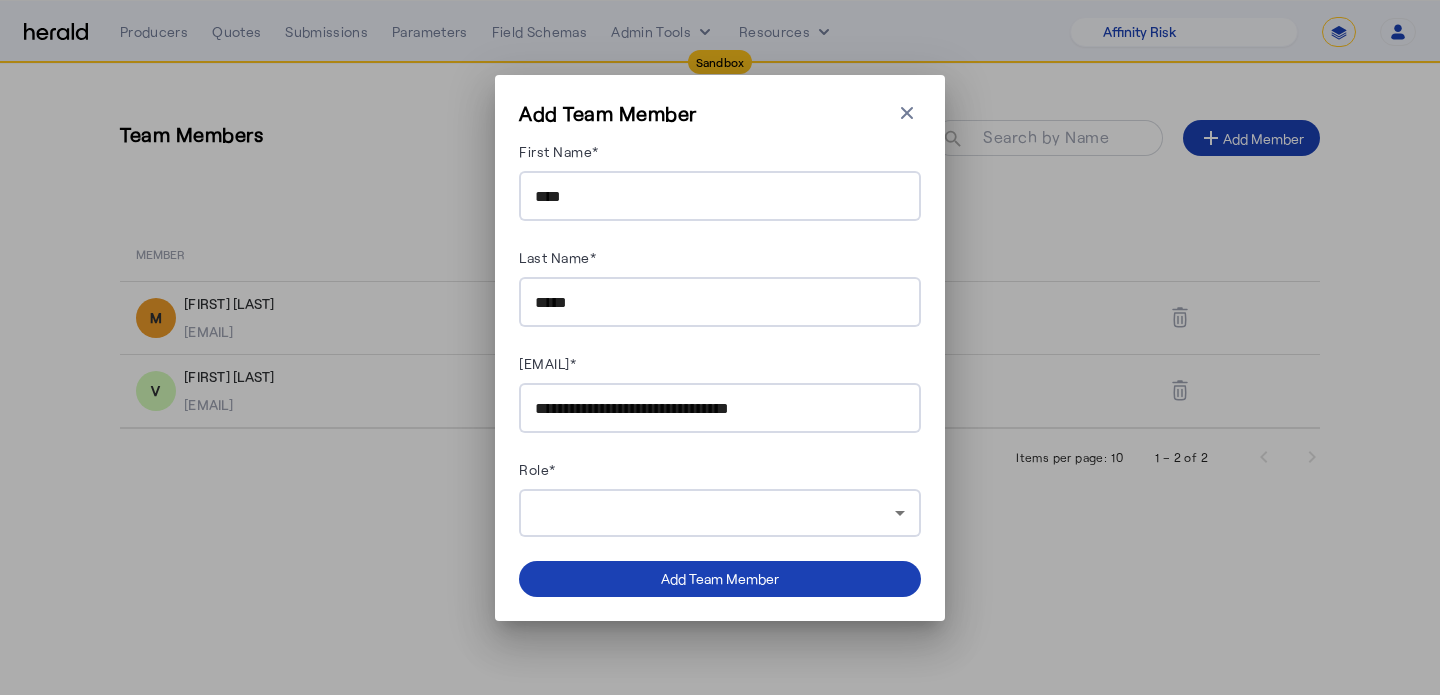 click on "Role*" at bounding box center (720, 473) 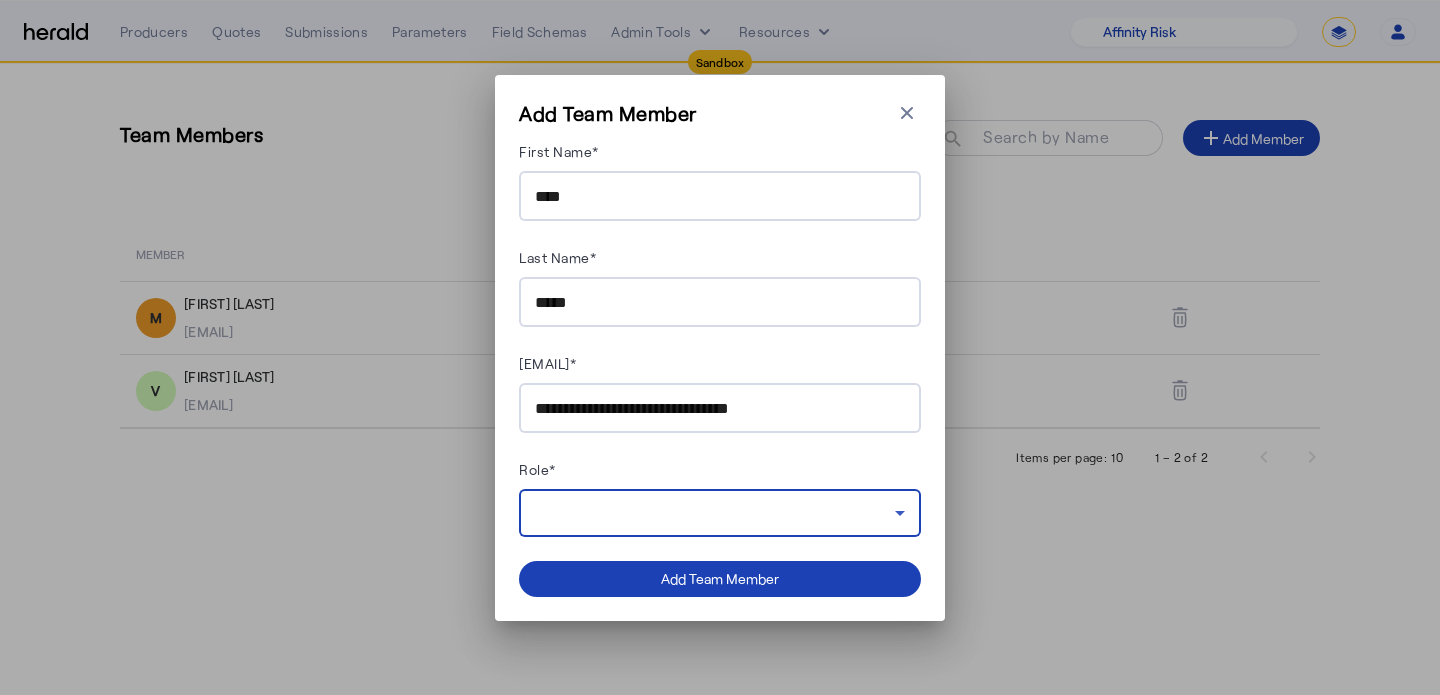 click at bounding box center (715, 513) 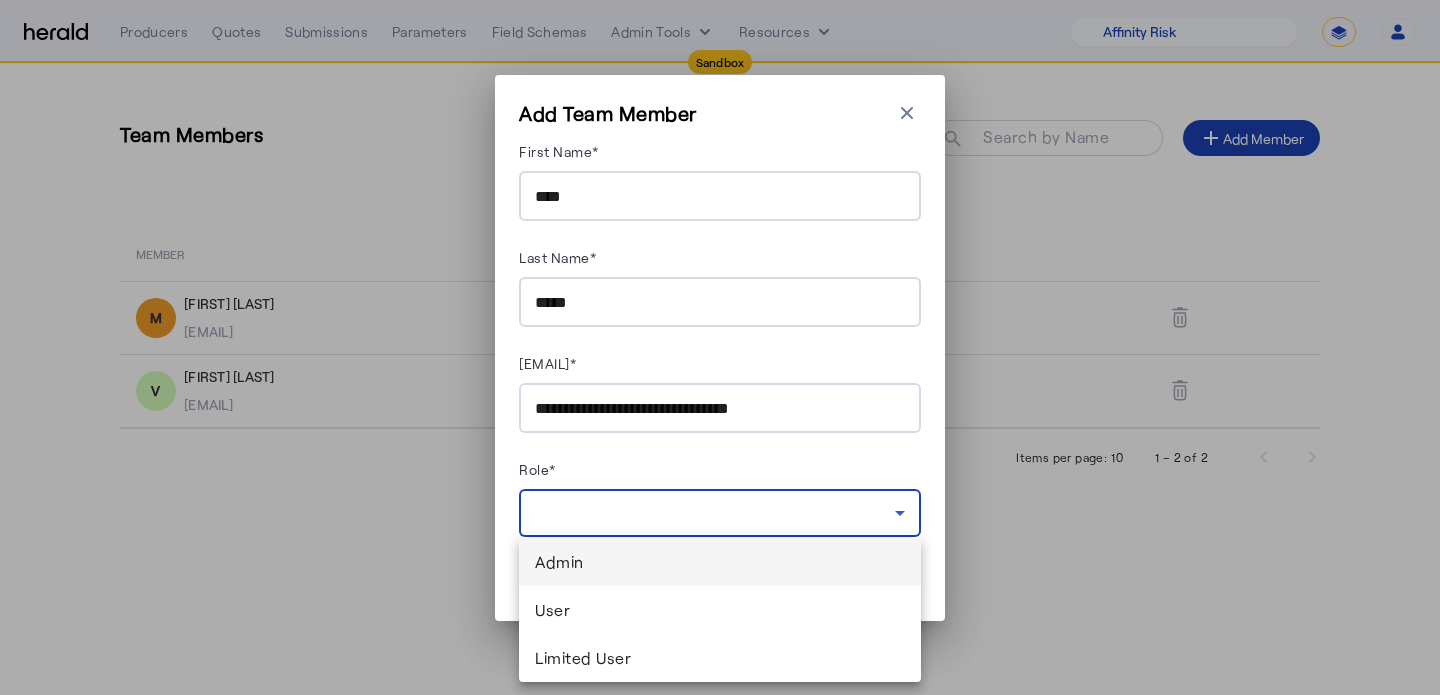 click on "Admin" at bounding box center (720, 562) 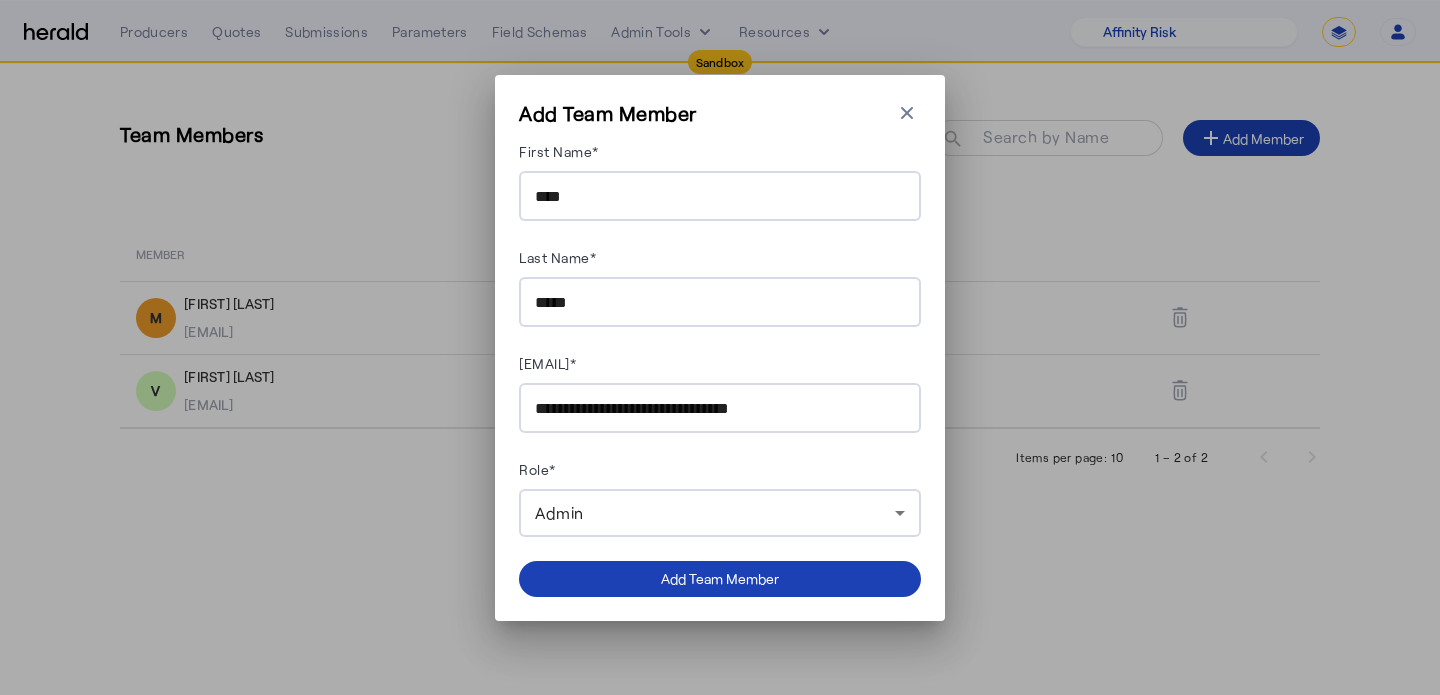 click on "**********" at bounding box center (720, 338) 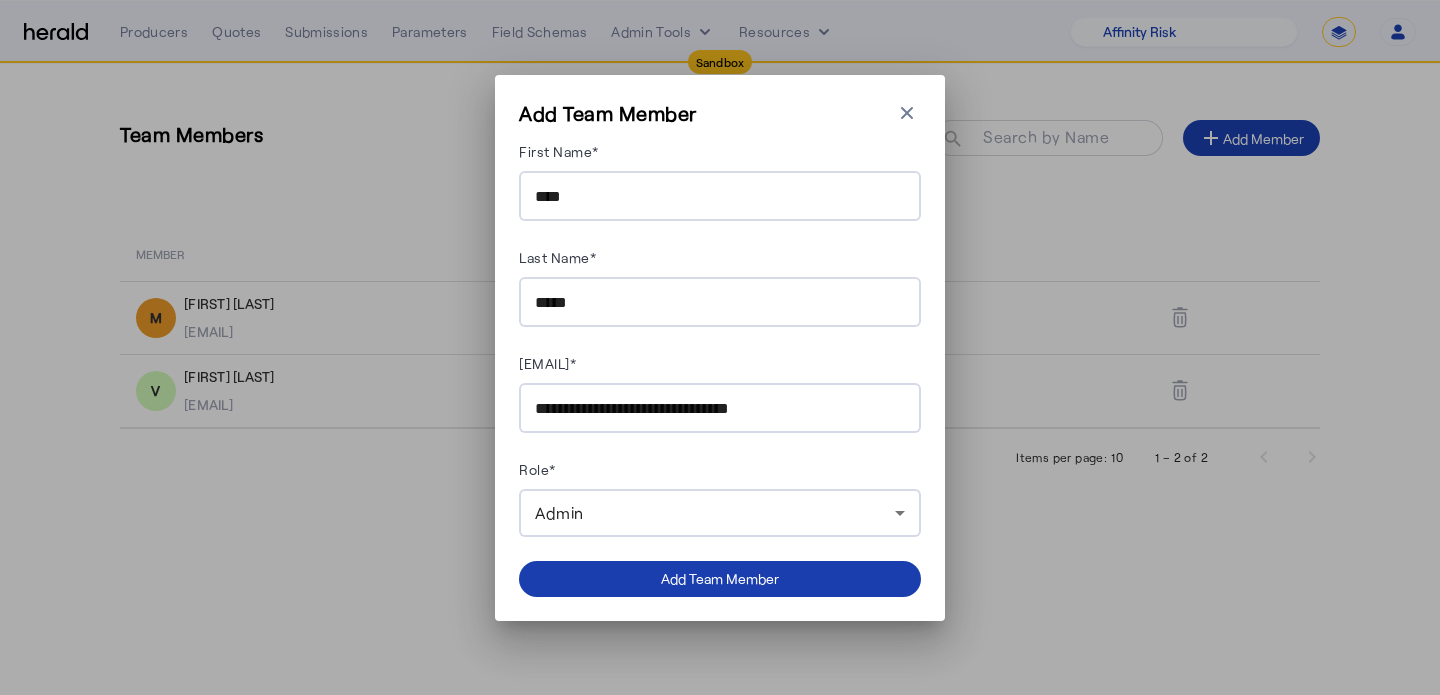 click at bounding box center [720, 579] 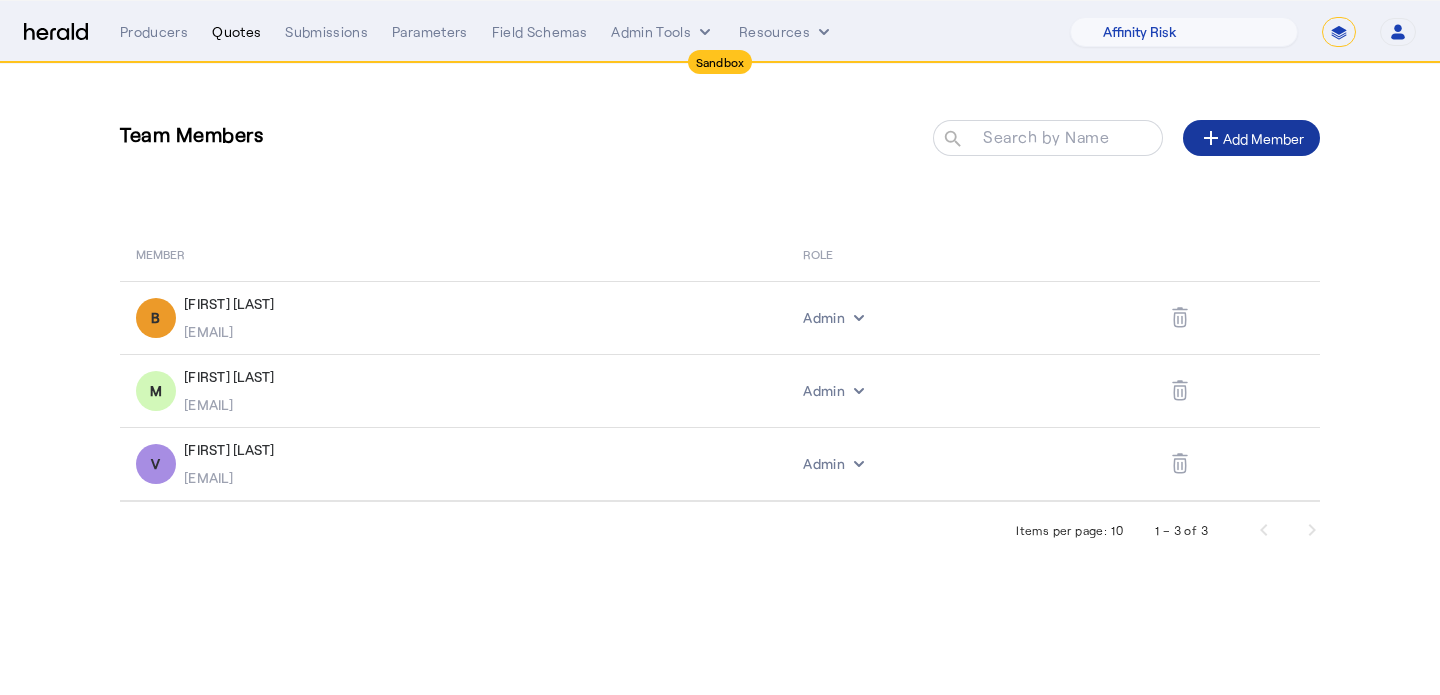 click on "Quotes" at bounding box center [236, 32] 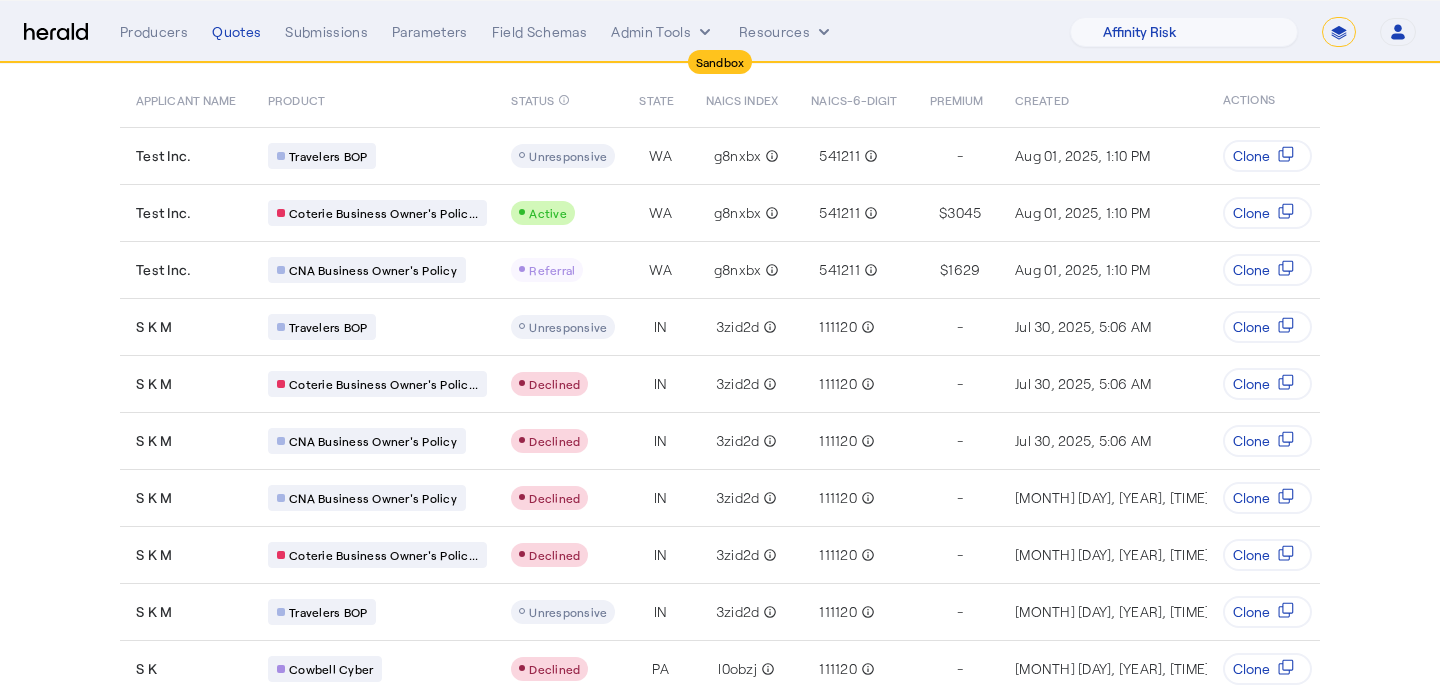 scroll, scrollTop: 167, scrollLeft: 0, axis: vertical 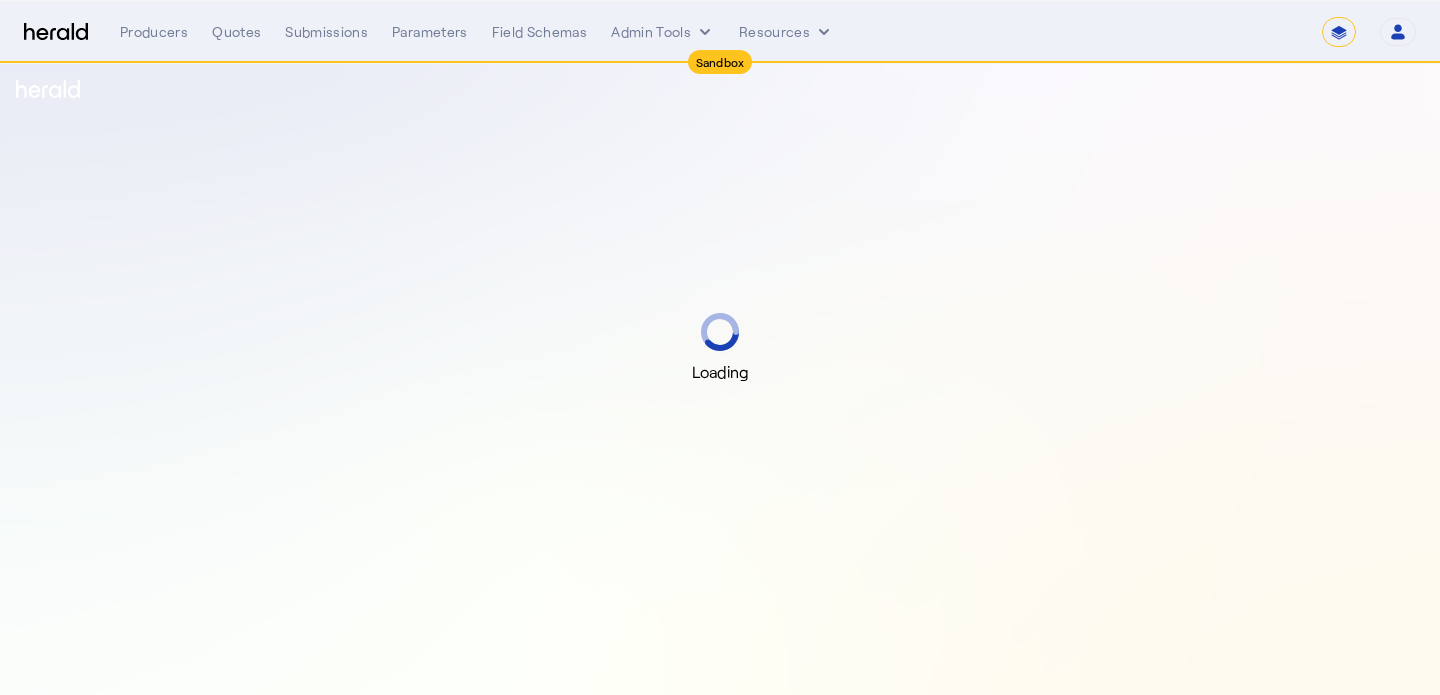 select on "*******" 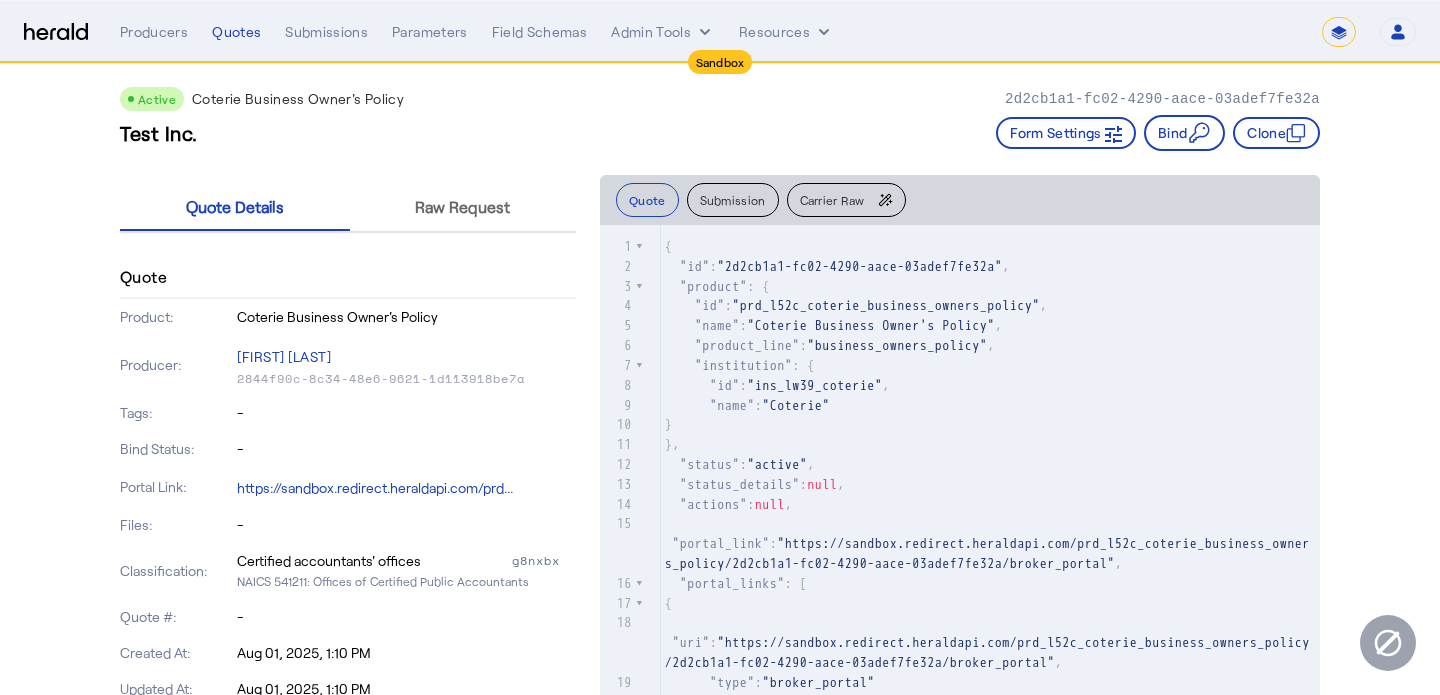 scroll, scrollTop: 0, scrollLeft: 0, axis: both 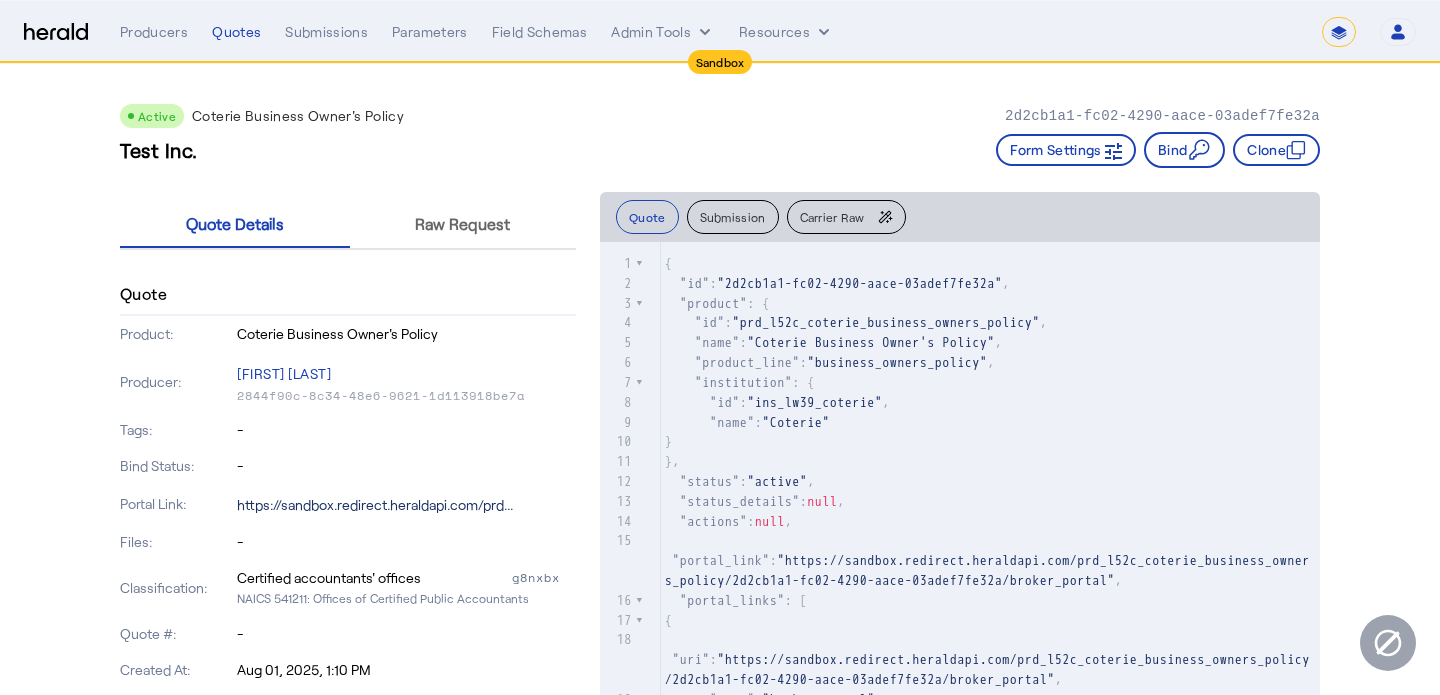 click on "https://sandbox.redirect.heraldapi.com/prd..." 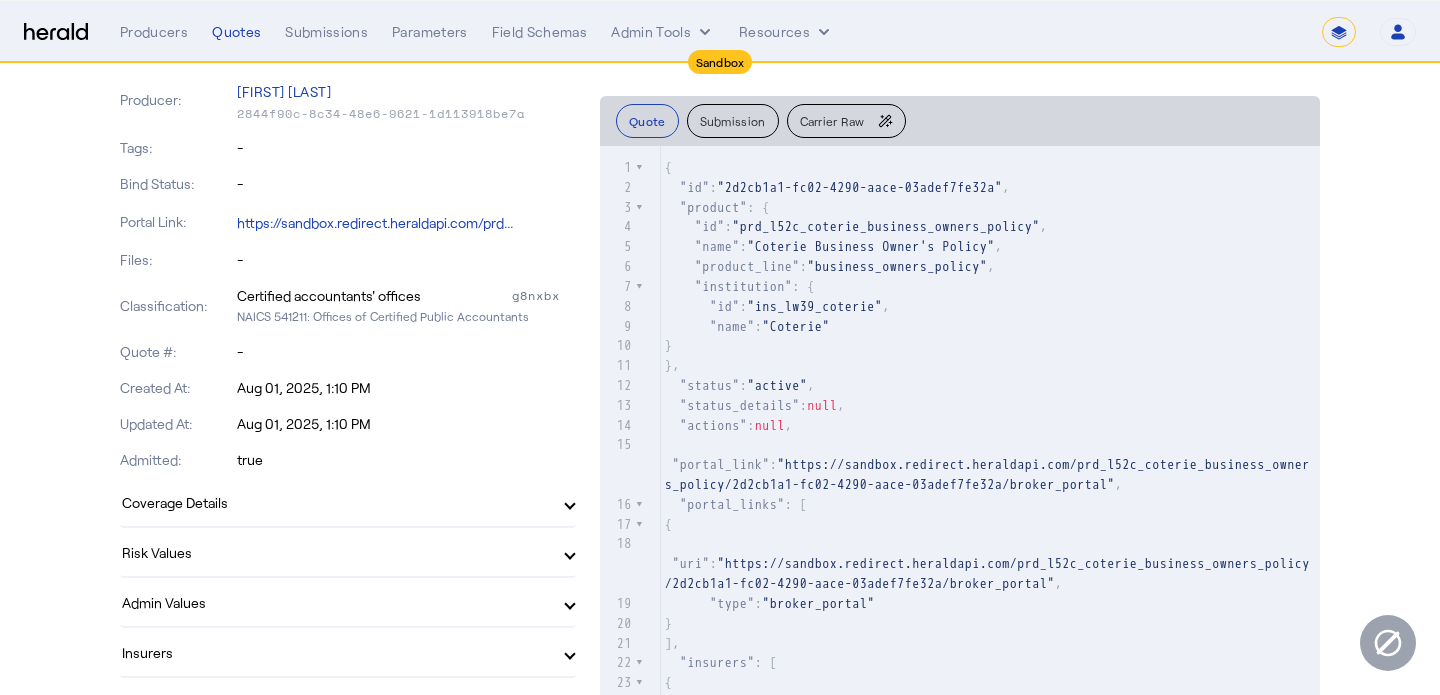 scroll, scrollTop: 0, scrollLeft: 0, axis: both 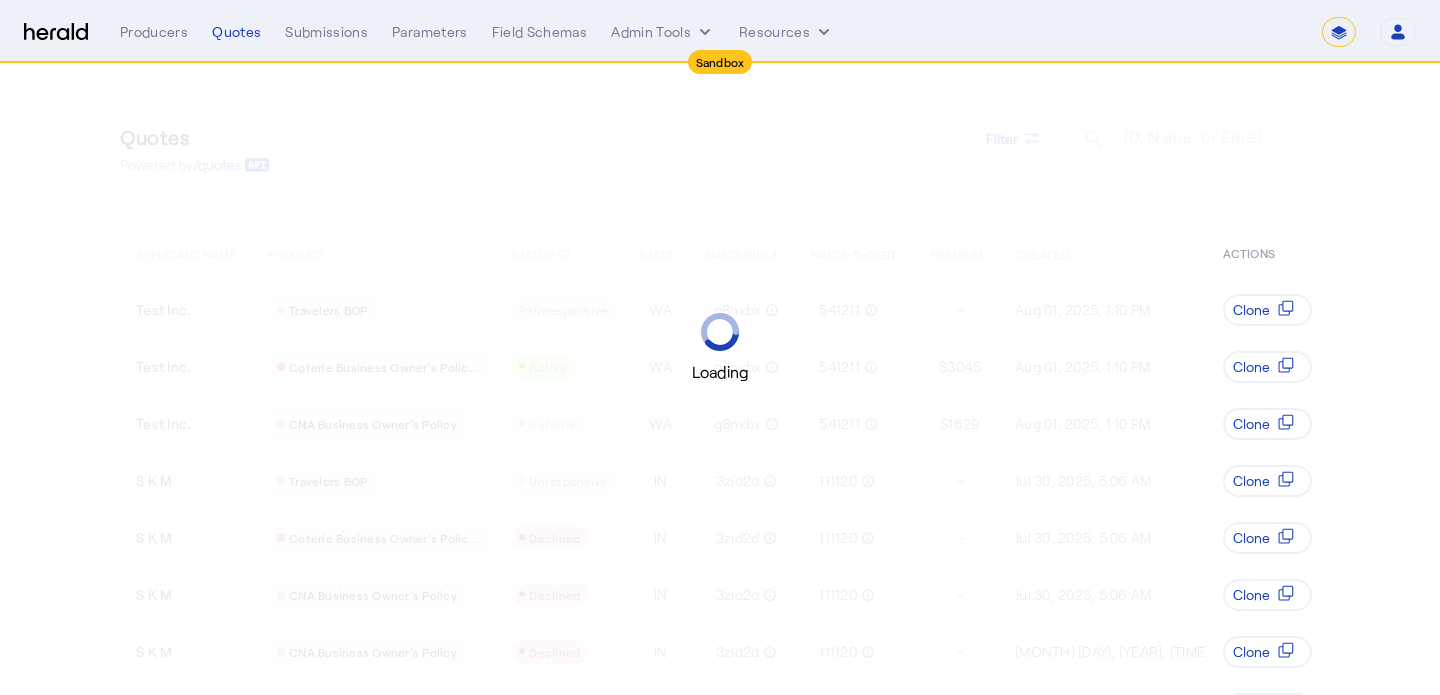 select on "*******" 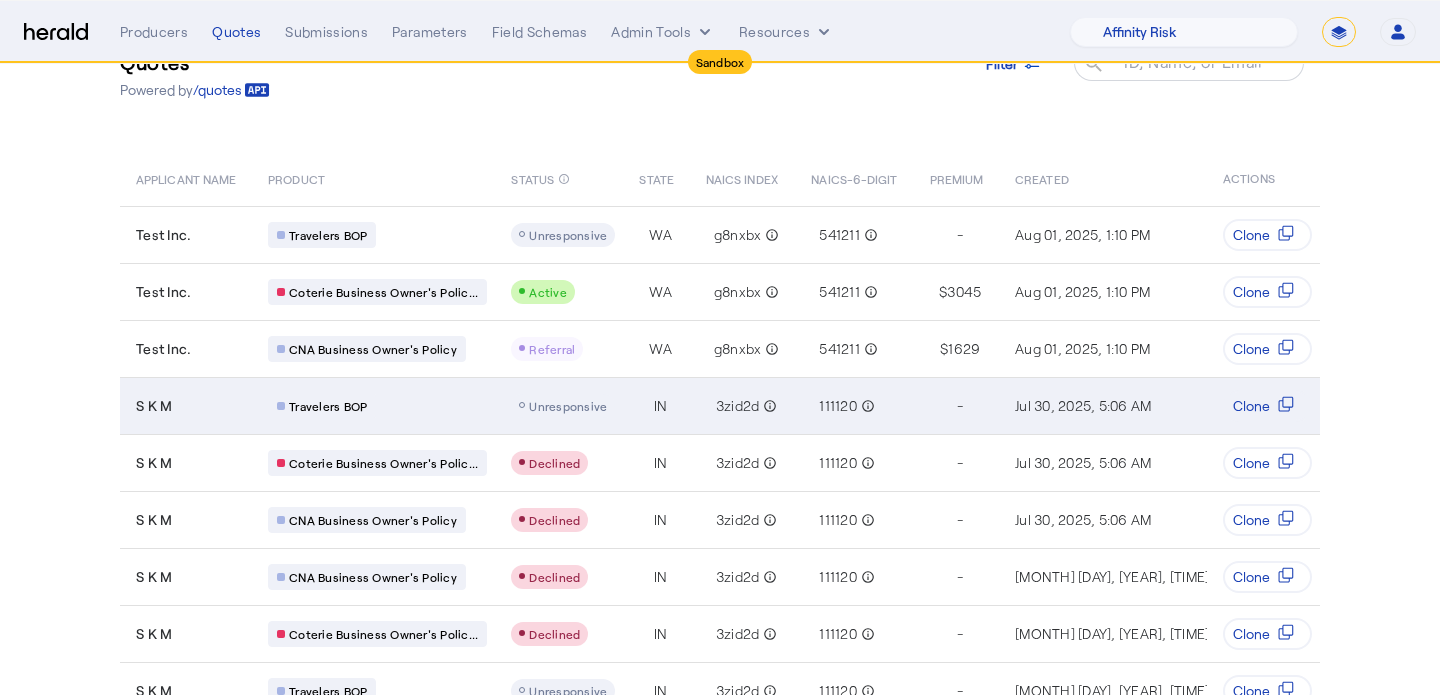 scroll, scrollTop: 0, scrollLeft: 0, axis: both 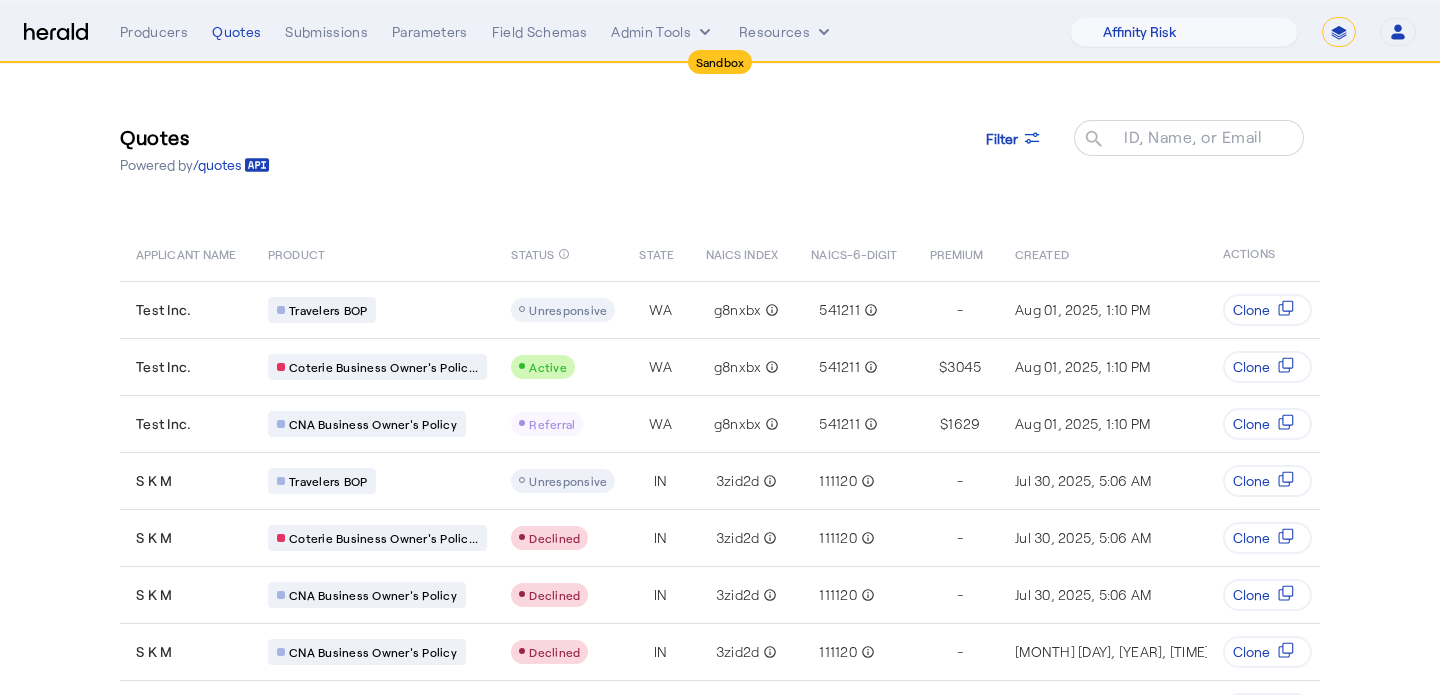 click on "Quotes  Powered by  /quotes
Filter
ID, Name, or Email search" 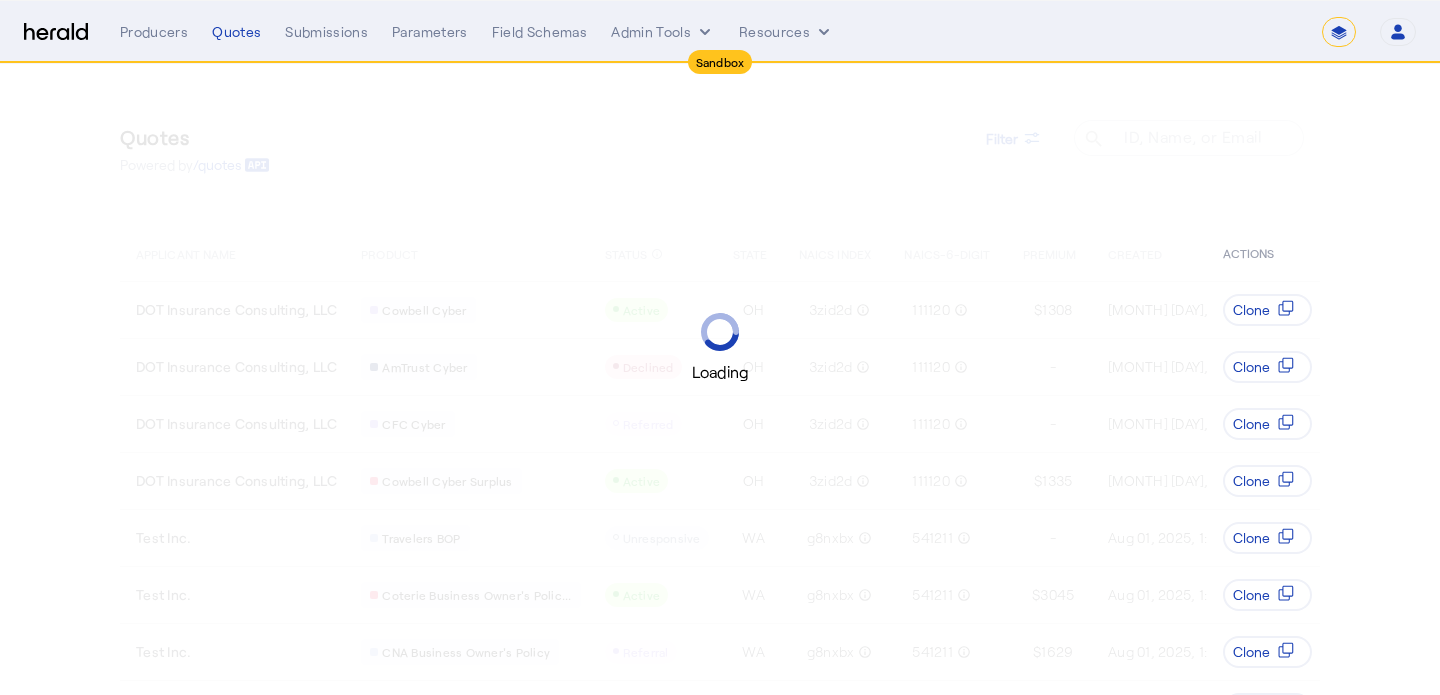 select on "*******" 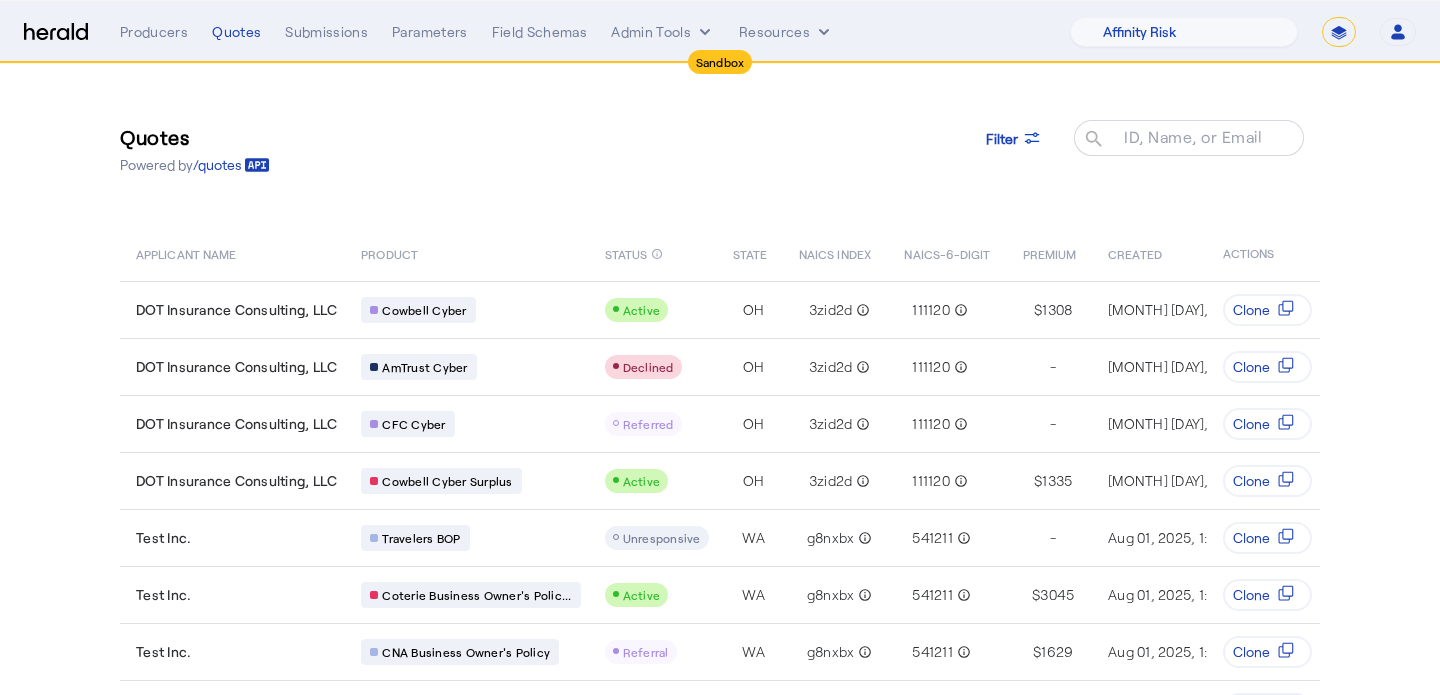 click on "**********" at bounding box center (1339, 32) 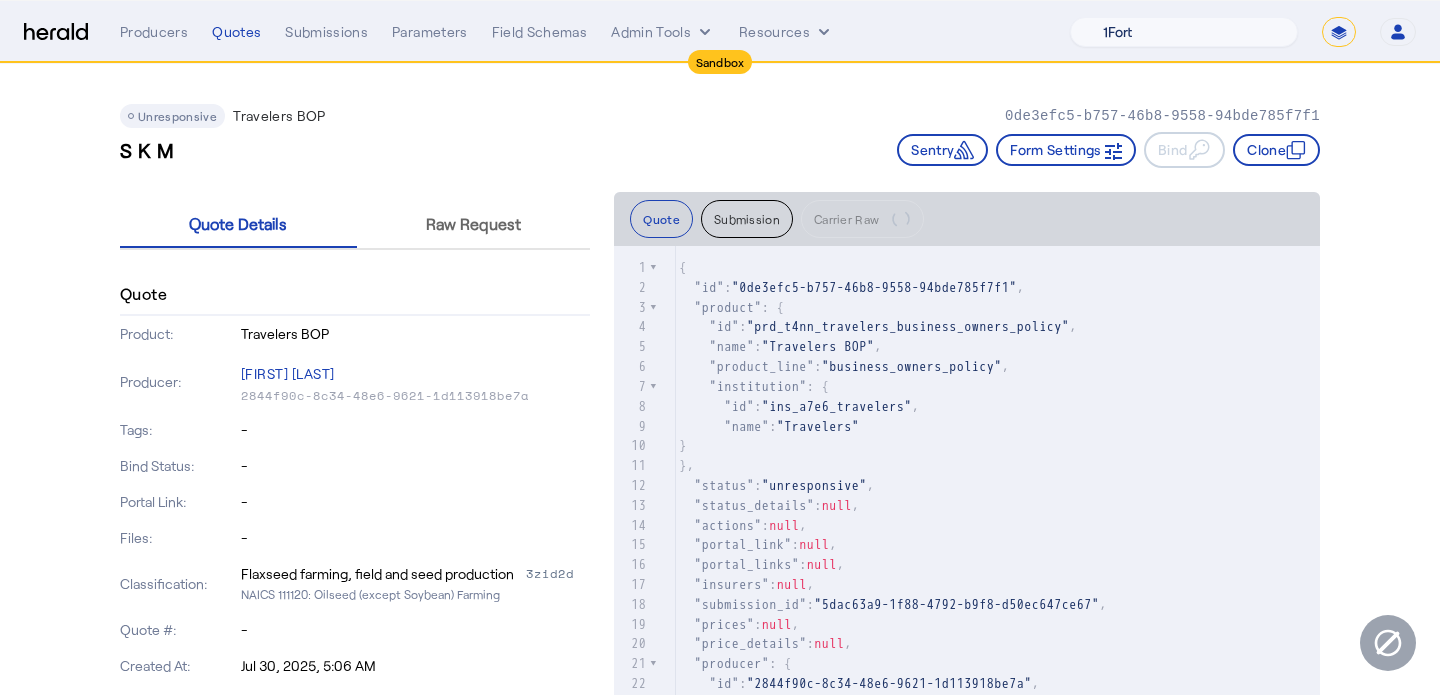 click on "1Fort   Acrisure   Acturis   Affinity Advisors   Affinity Risk   Agentero   AmWins   Anzen   Aon   Appulate   Arch   Assurely   BTIS   Babbix   Berxi   Billy   BindHQ   Bold Penguin    Bolt   Bond   Boxx   Brightway   Brit Demo Sandbox   Broker Buddha   Buddy   Bunker   Burns Wilcox   CNA Test   CRC   CS onboarding test account   Chubb Test   Citadel   Coalition   Coast   Coterie Test   Counterpart    CoverForce   CoverWallet   Coverdash   Coverhound   Cowbell   Cyber Example Platform   CyberPassport   Defy Insurance   Draftrs   ESpecialty   Embroker   Equal Parts   Exavalu   Ezyagent   Federacy Platform   FifthWall   Flow Speciality (Capitola)   Foundation   Founder Shield   Gaya   Gerent   GloveBox   Glow   Growthmill   HW Kaufman   Hartford Steam Boiler   Hawksoft   Heffernan Insurance Brokers   Herald Envoy Testing   HeraldAPI   Hypergato   Inchanted   Indemn.ai   Infinity   Insured.io   Insuremo   Insuritas   Irys   Jencap   Kamillio   Kayna   LTI Mindtree   Layr   Limit   Markel Test   Marsh   Novidea" at bounding box center (1184, 32) 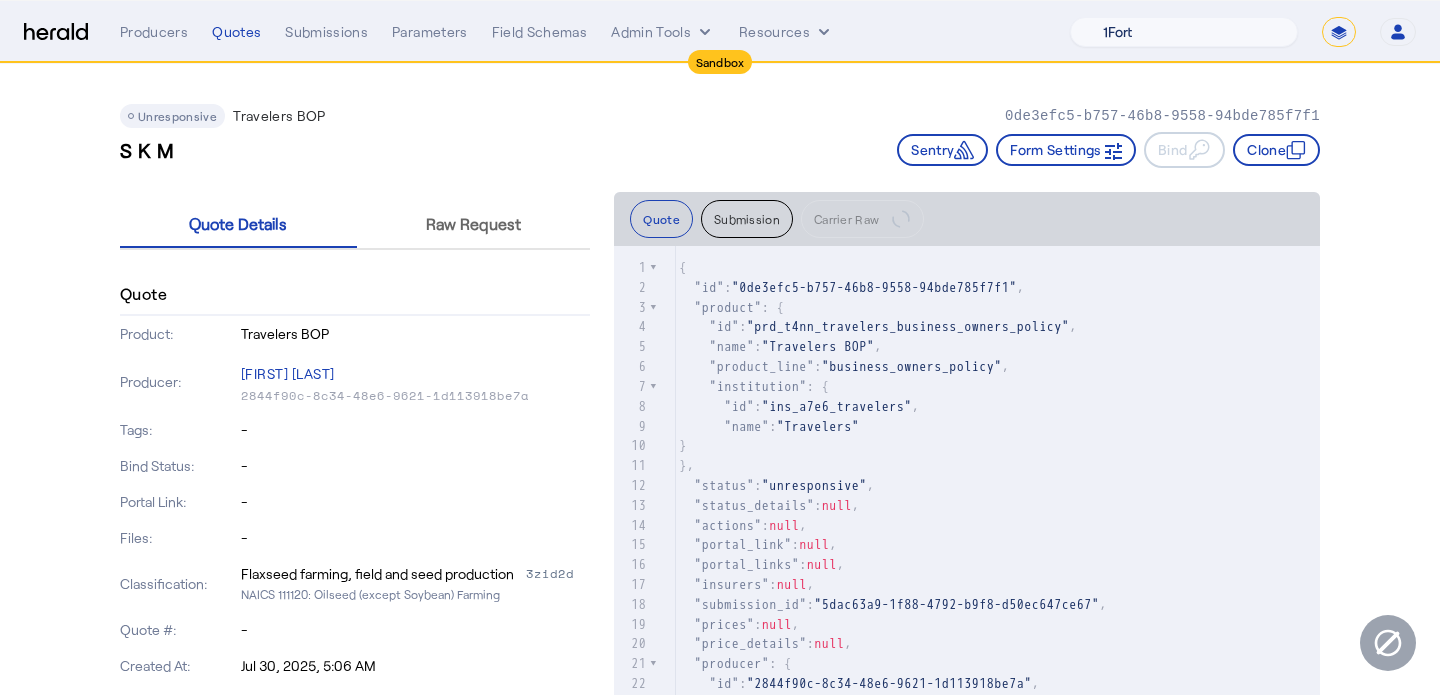 select on "pfm_z9k1_growthmill" 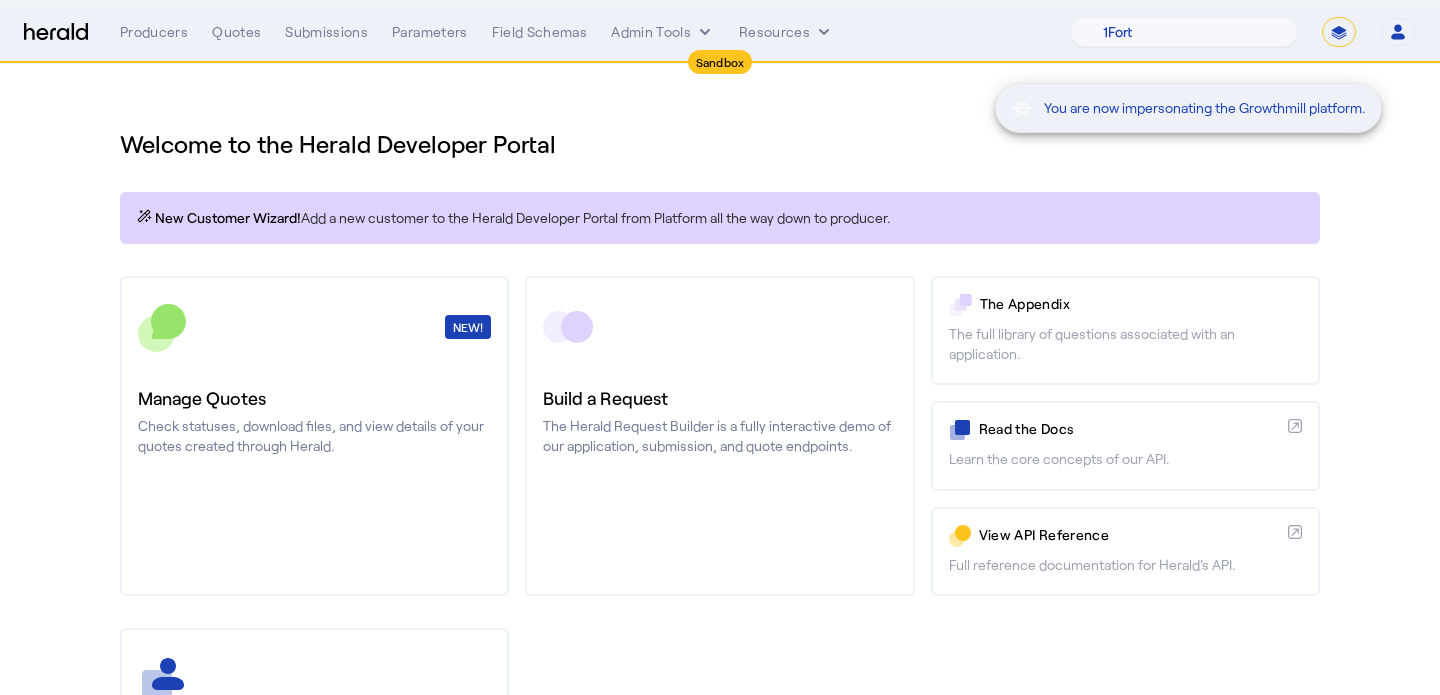 click on "You are now impersonating the Growthmill platform." at bounding box center (1238, 33) 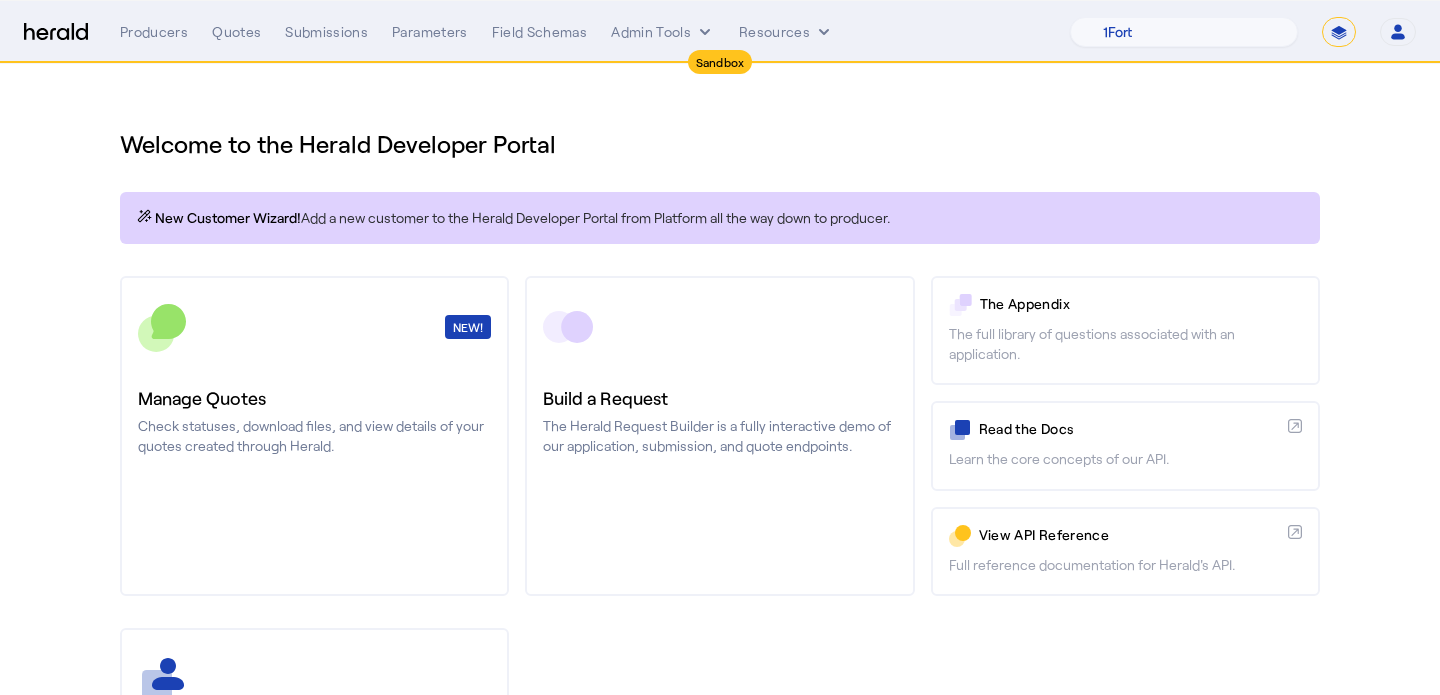 click on "**********" at bounding box center (1339, 32) 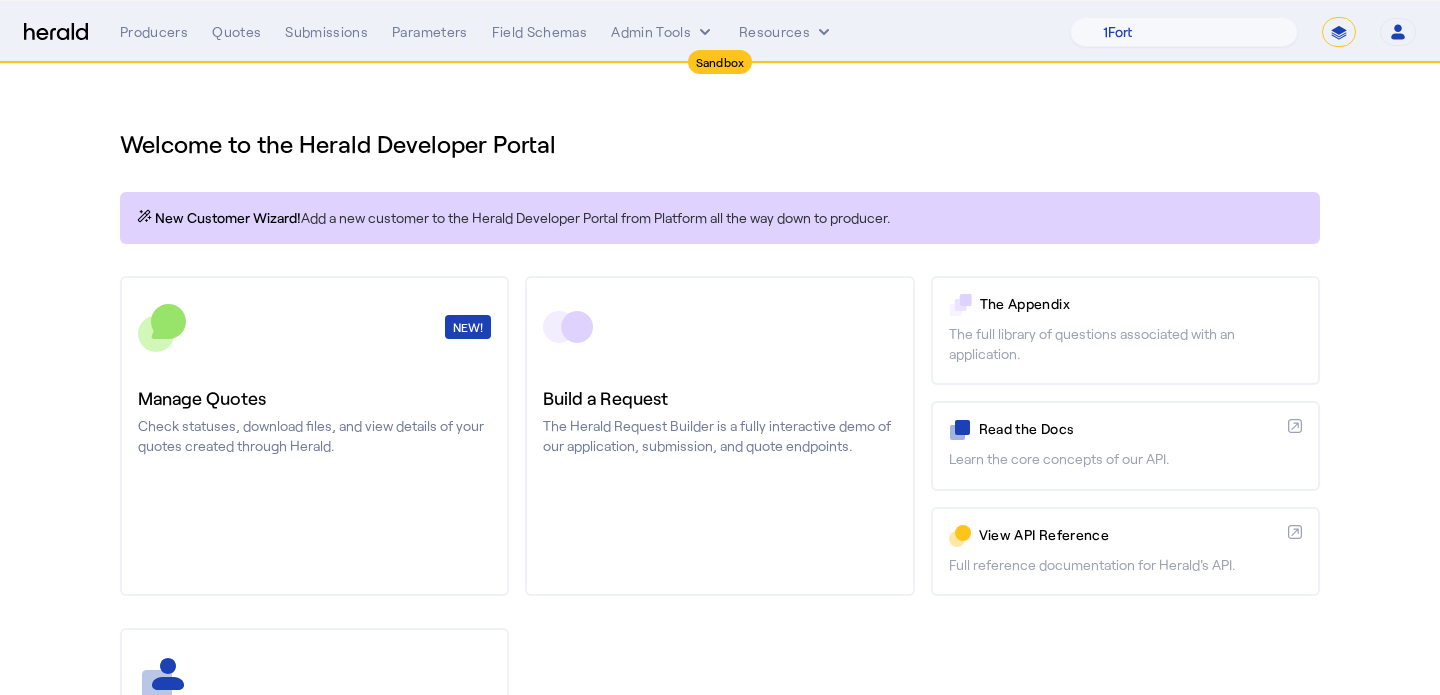 select on "**********" 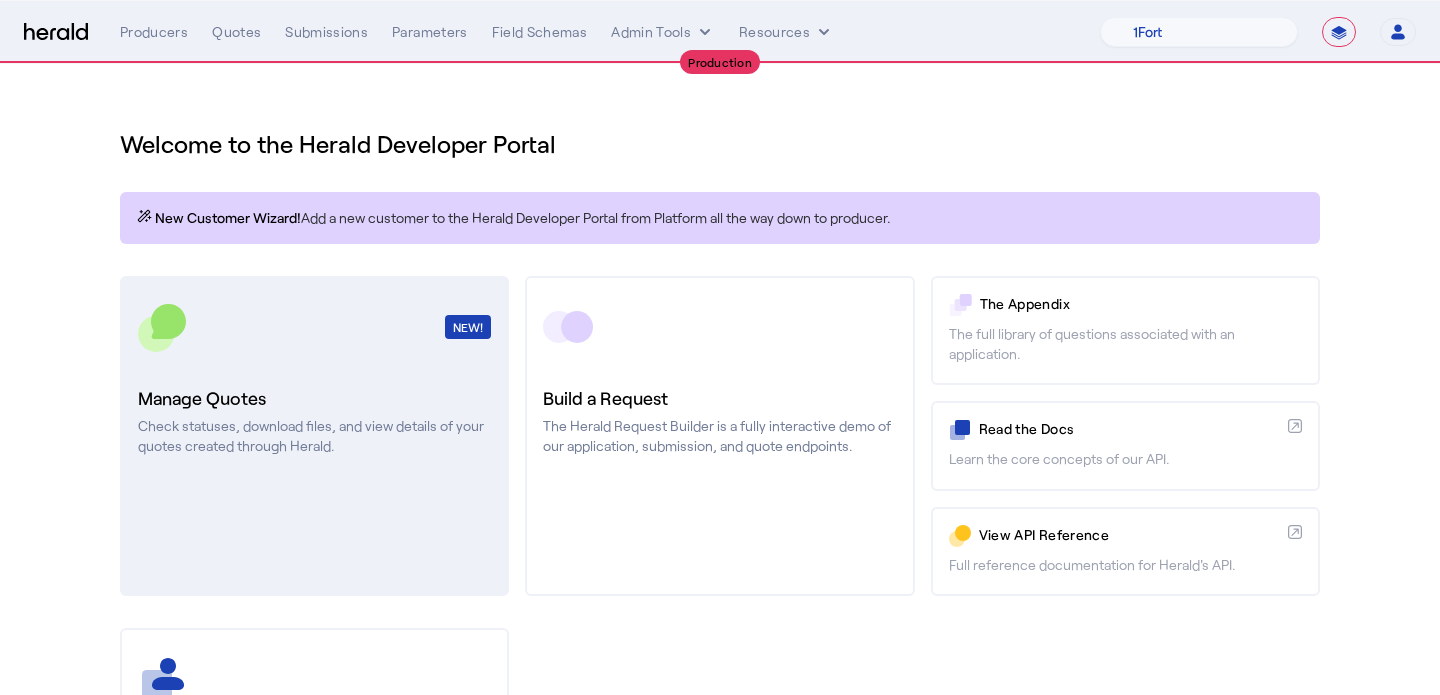 click on "Manage Quotes" 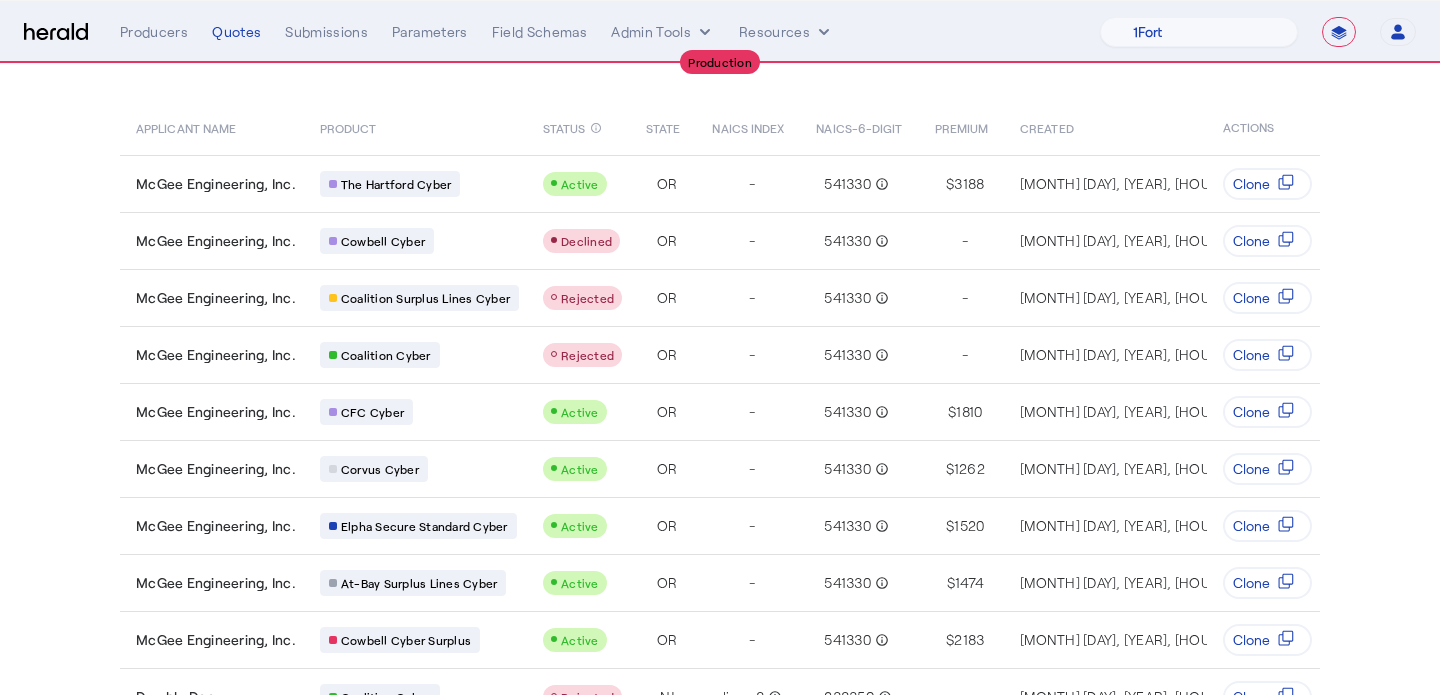 scroll, scrollTop: 0, scrollLeft: 0, axis: both 